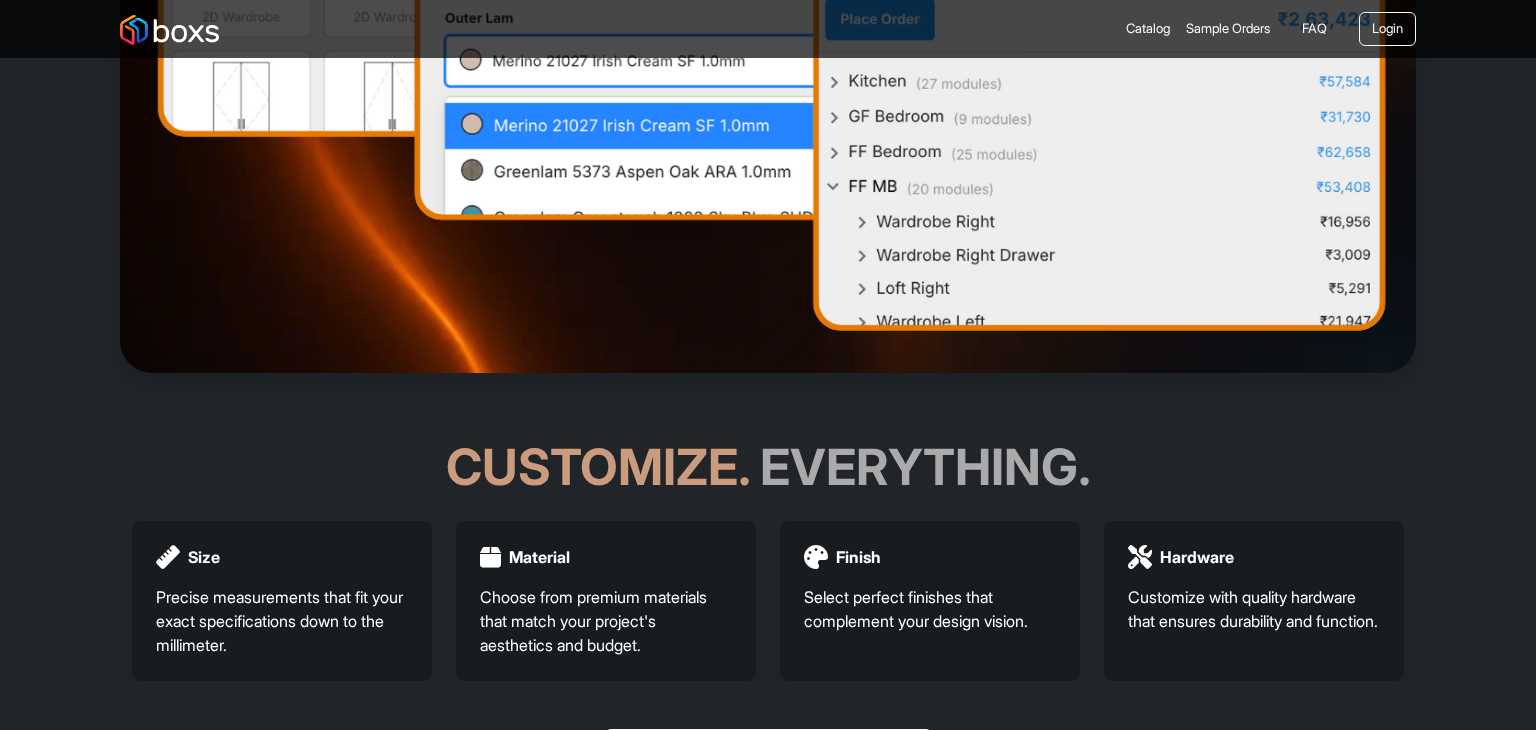 scroll, scrollTop: 800, scrollLeft: 0, axis: vertical 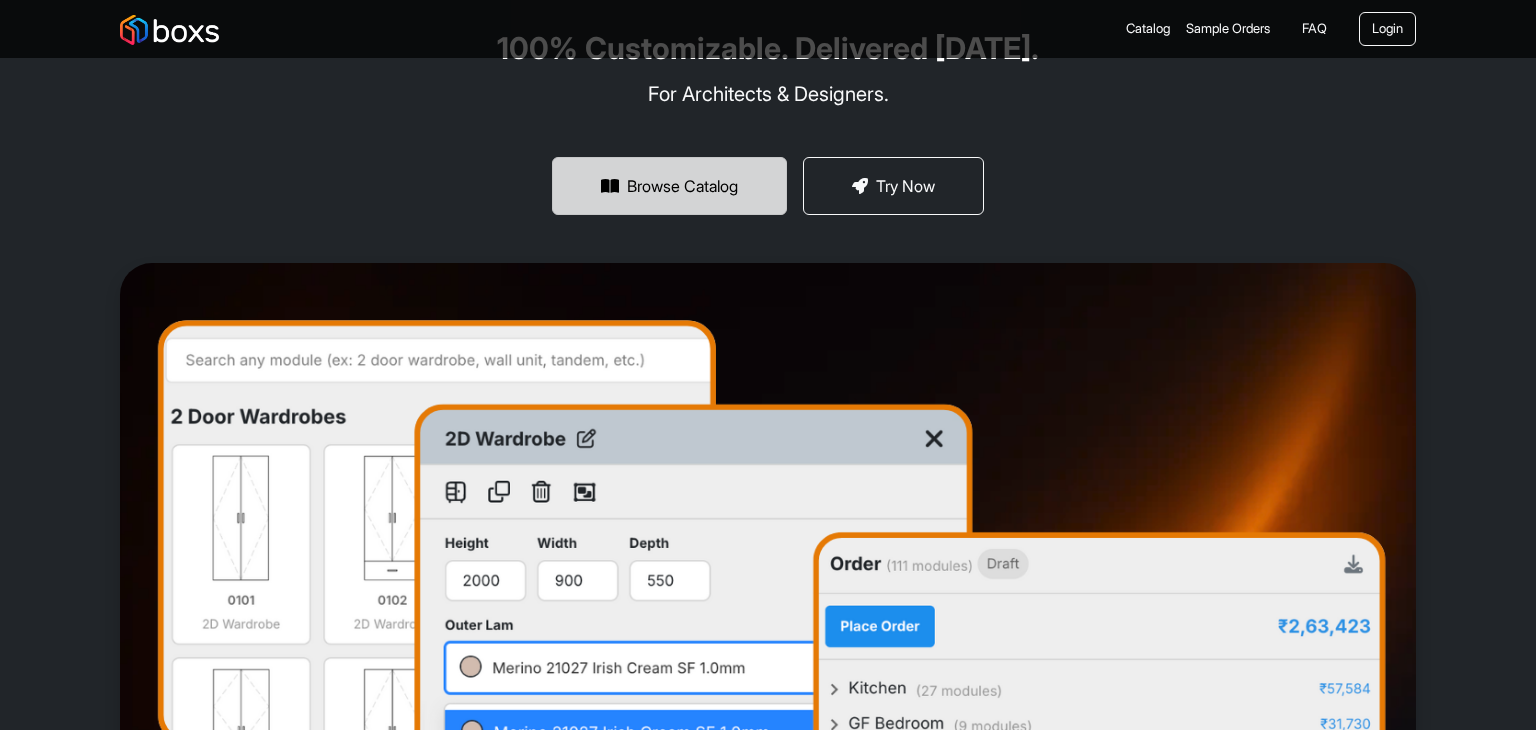 click on "Browse Catalog" at bounding box center (669, 186) 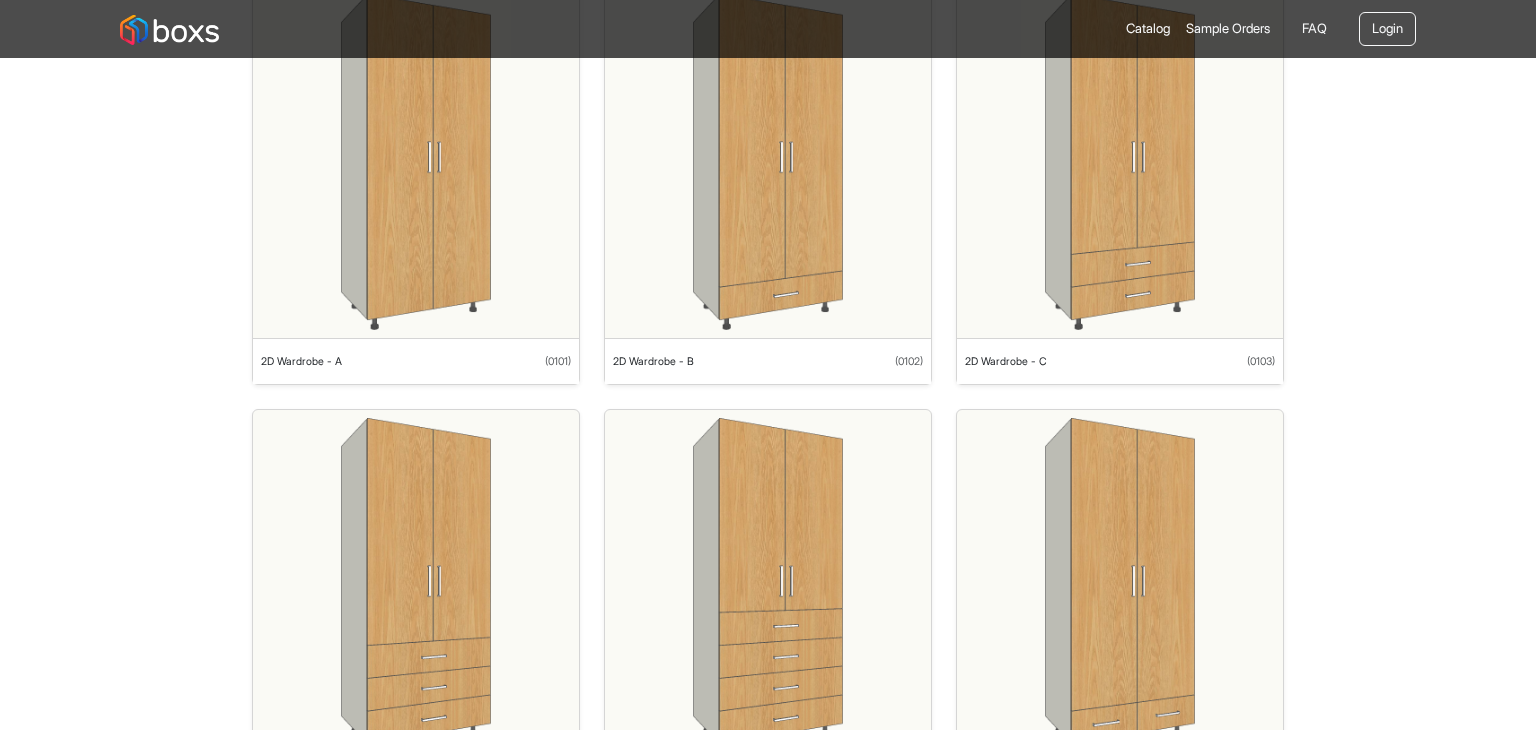 scroll, scrollTop: 200, scrollLeft: 0, axis: vertical 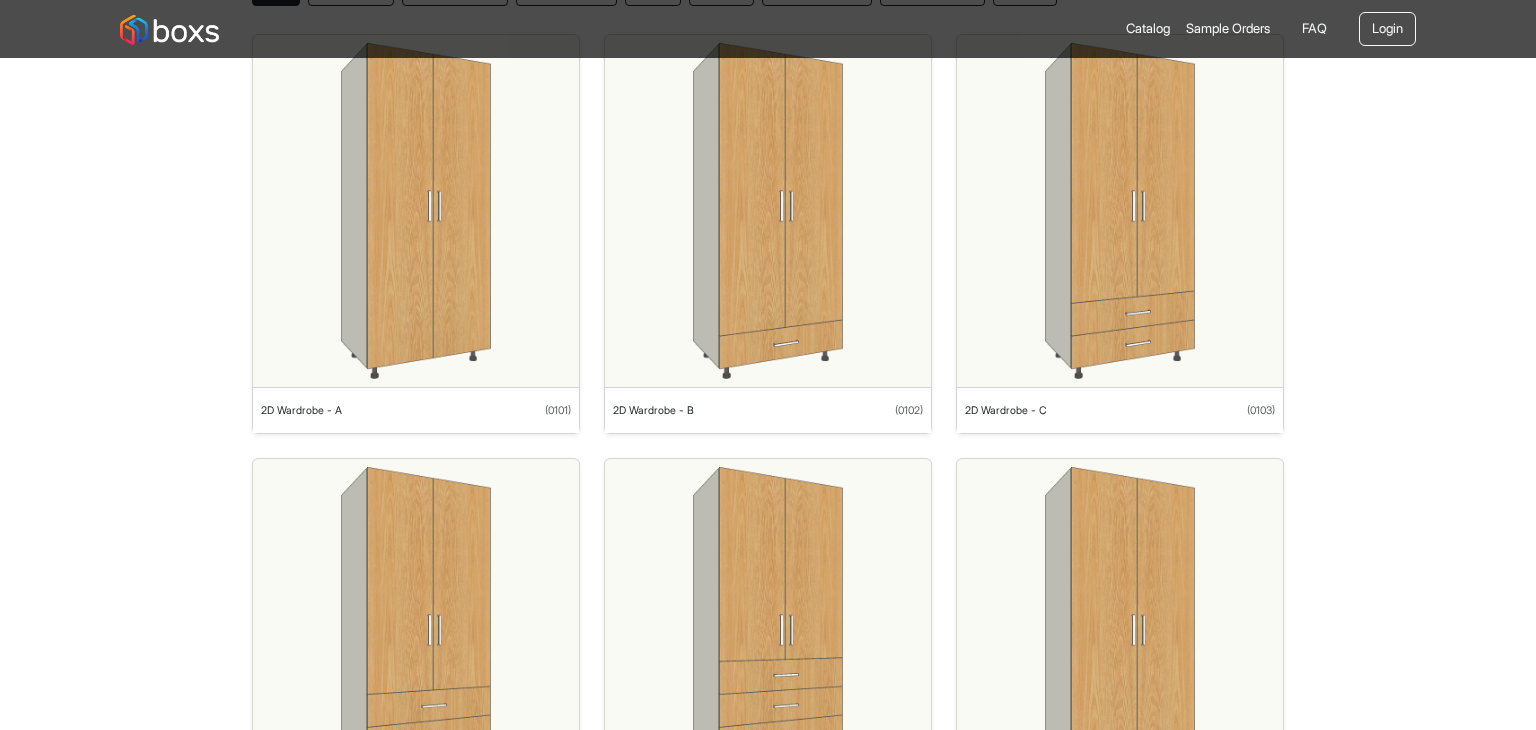 click at bounding box center [415, 211] 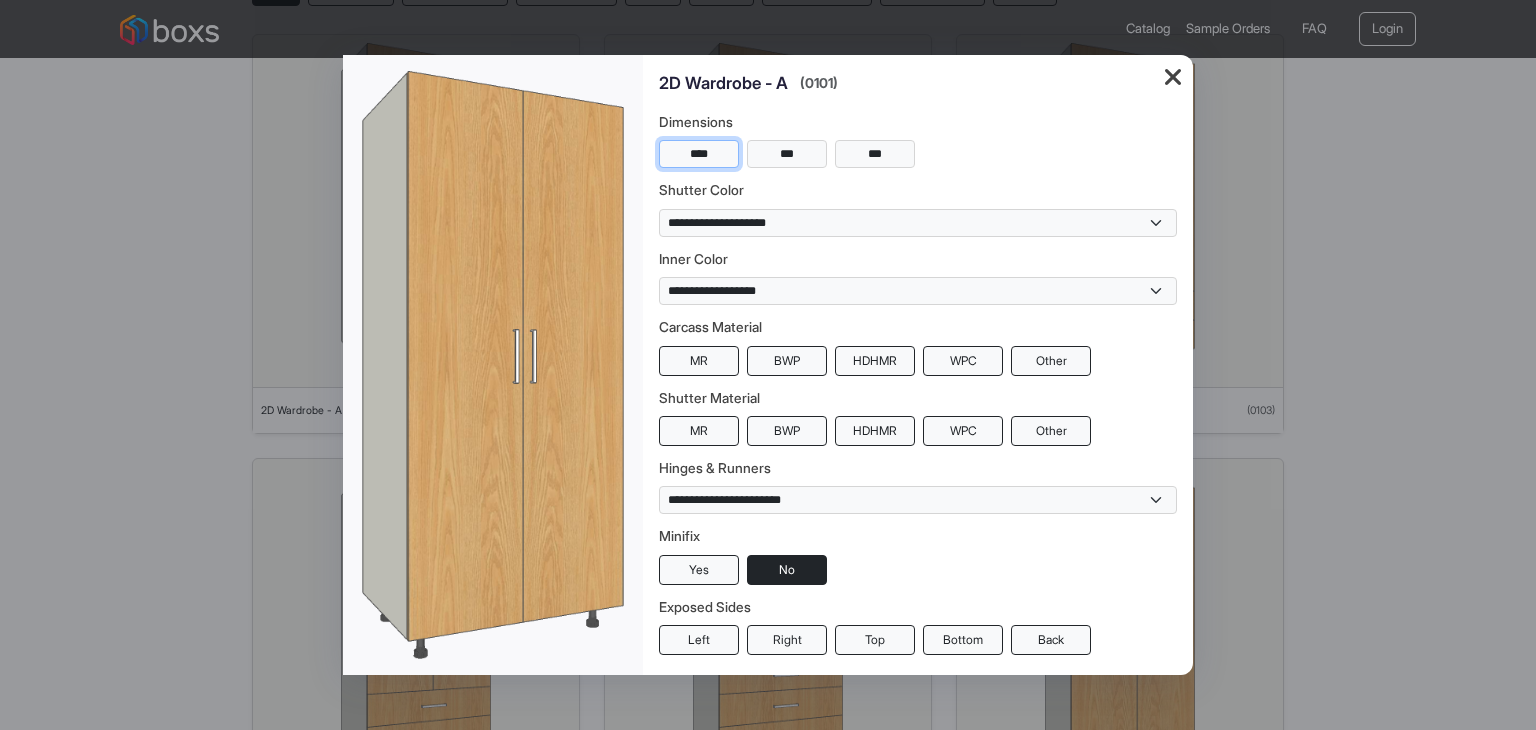 click on "****" at bounding box center (699, 154) 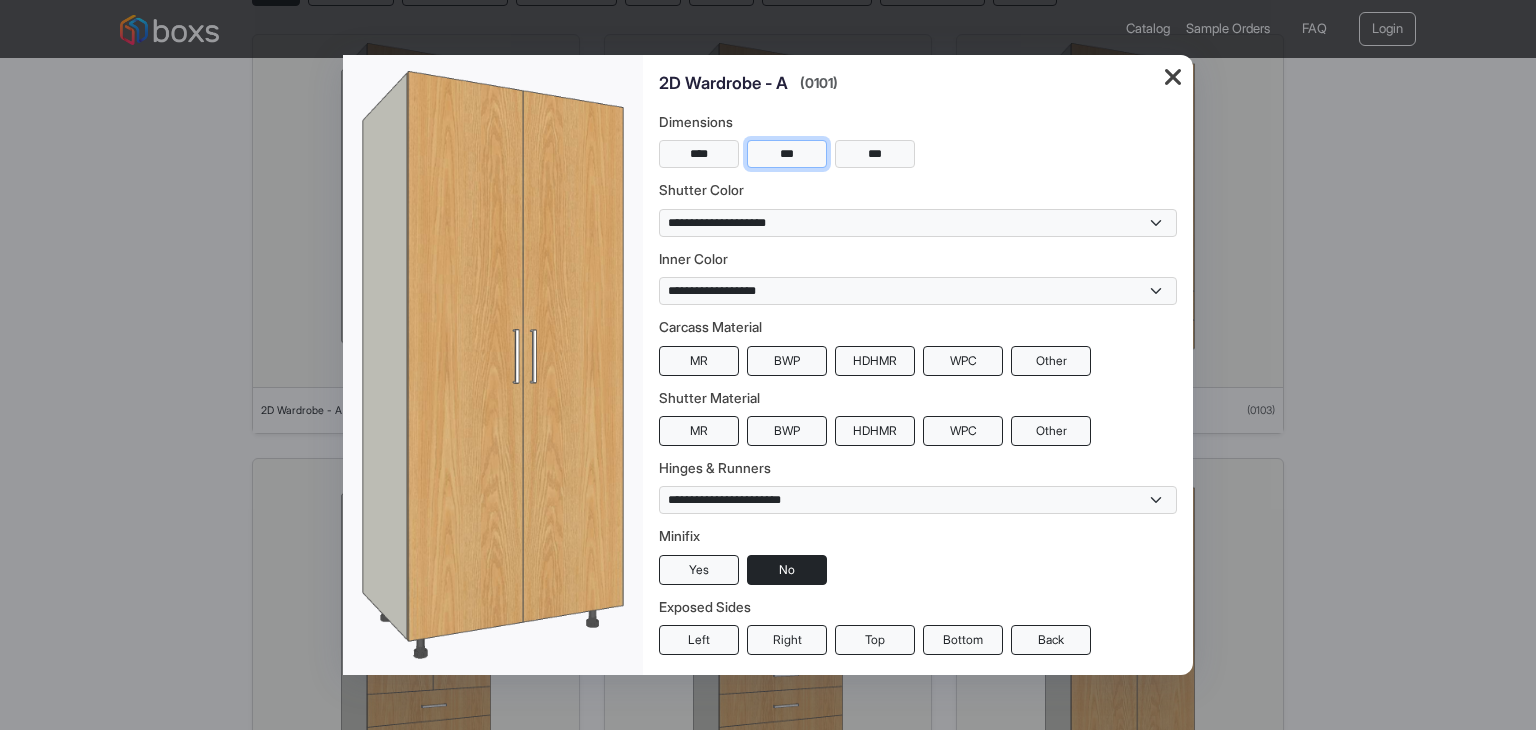 click on "***" at bounding box center [787, 154] 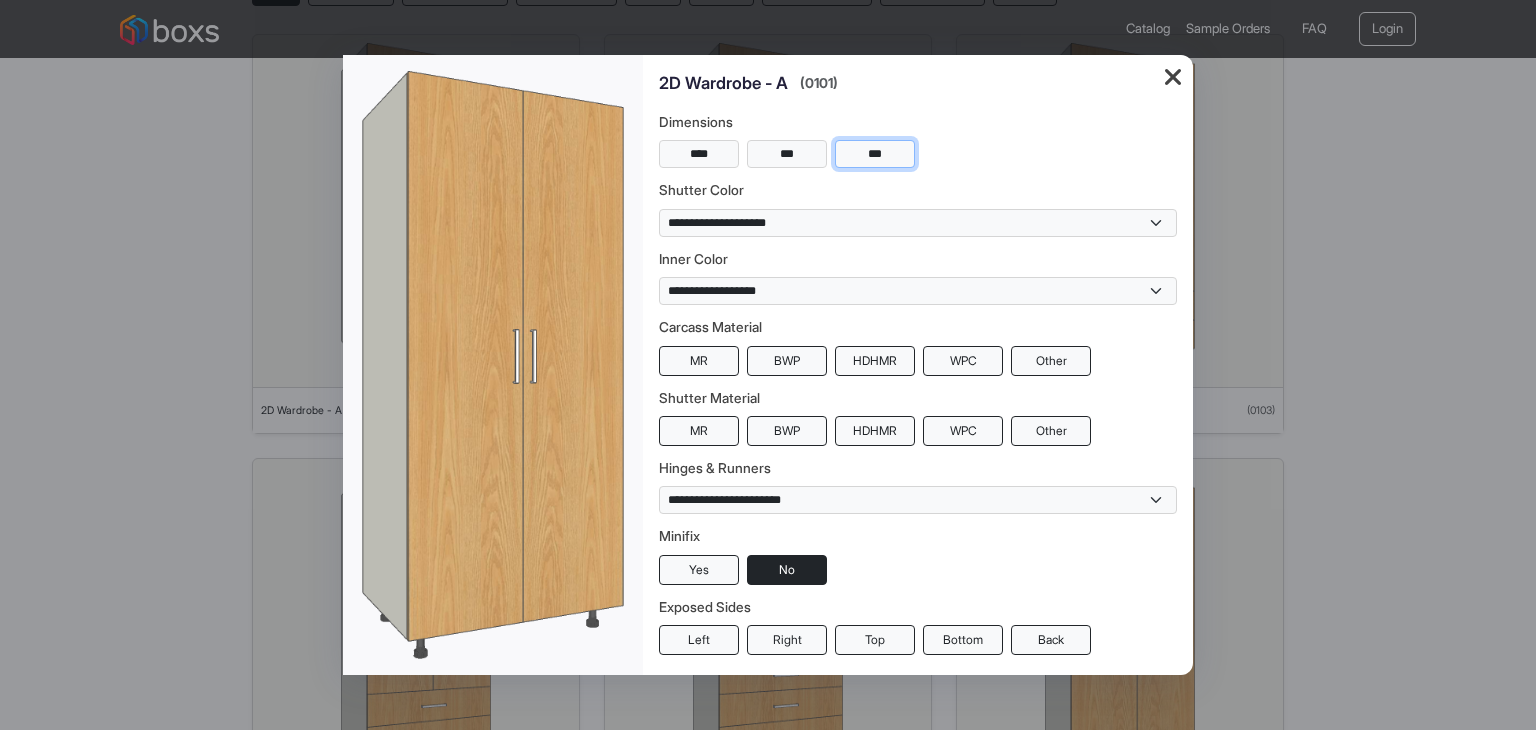 click on "***" at bounding box center (875, 154) 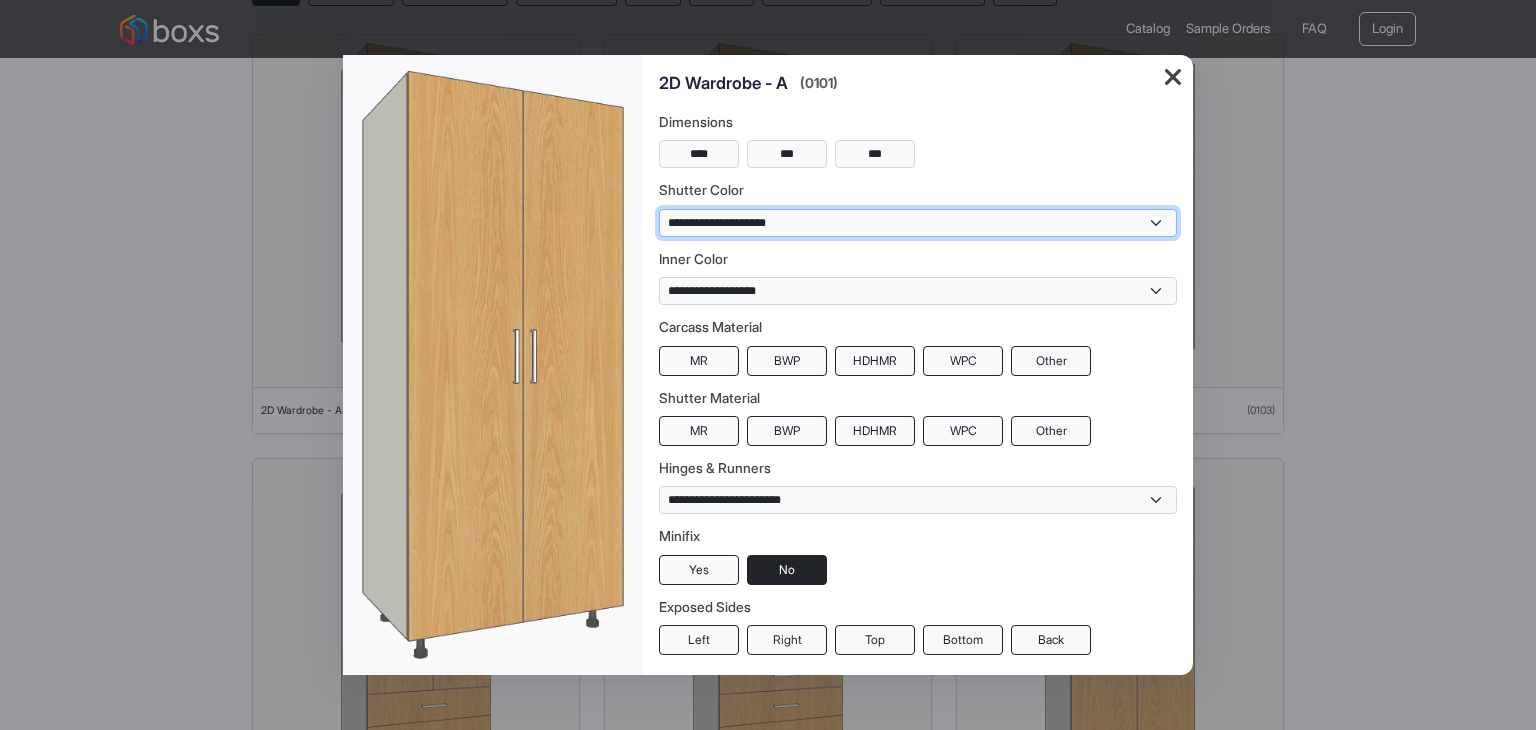 click on "**********" at bounding box center (918, 223) 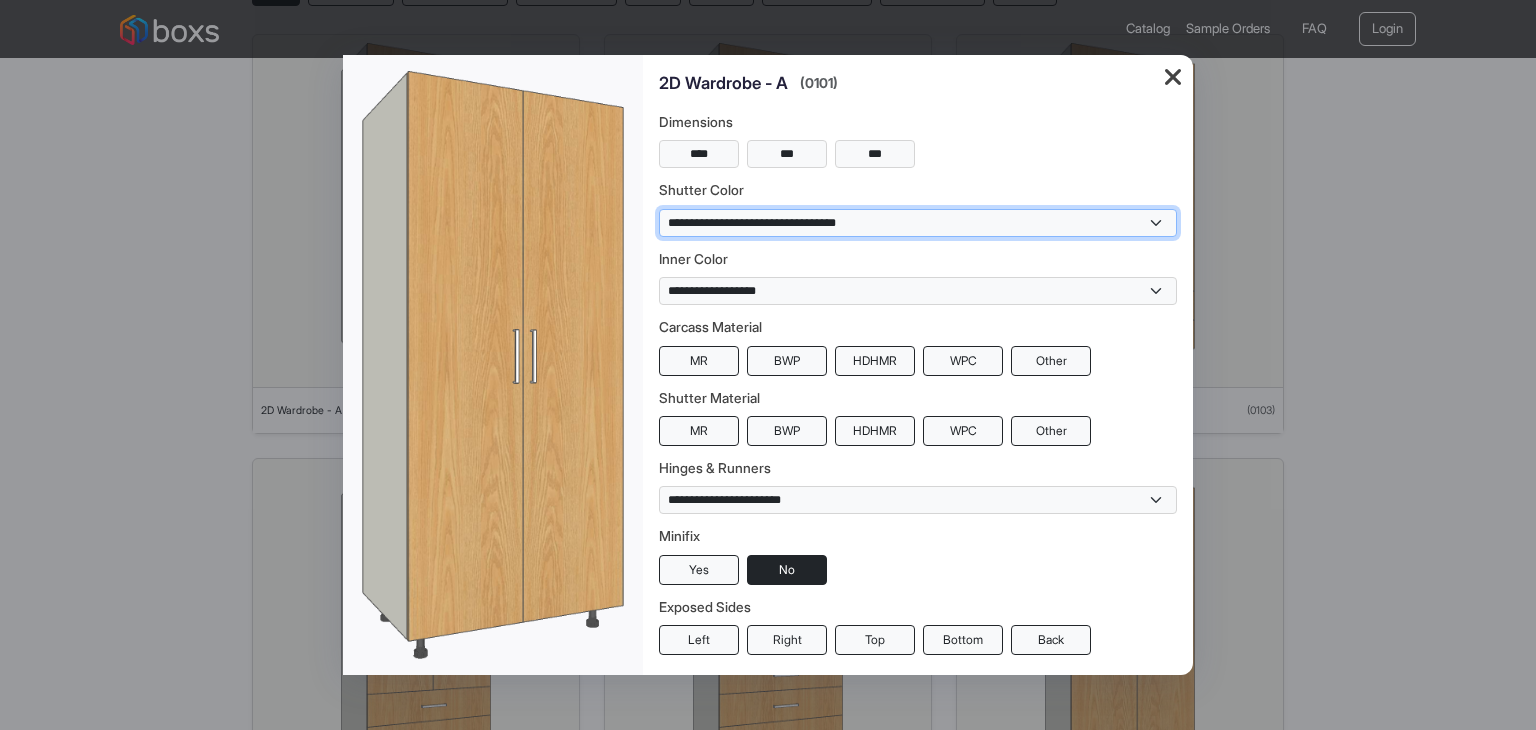 click on "**********" at bounding box center [918, 223] 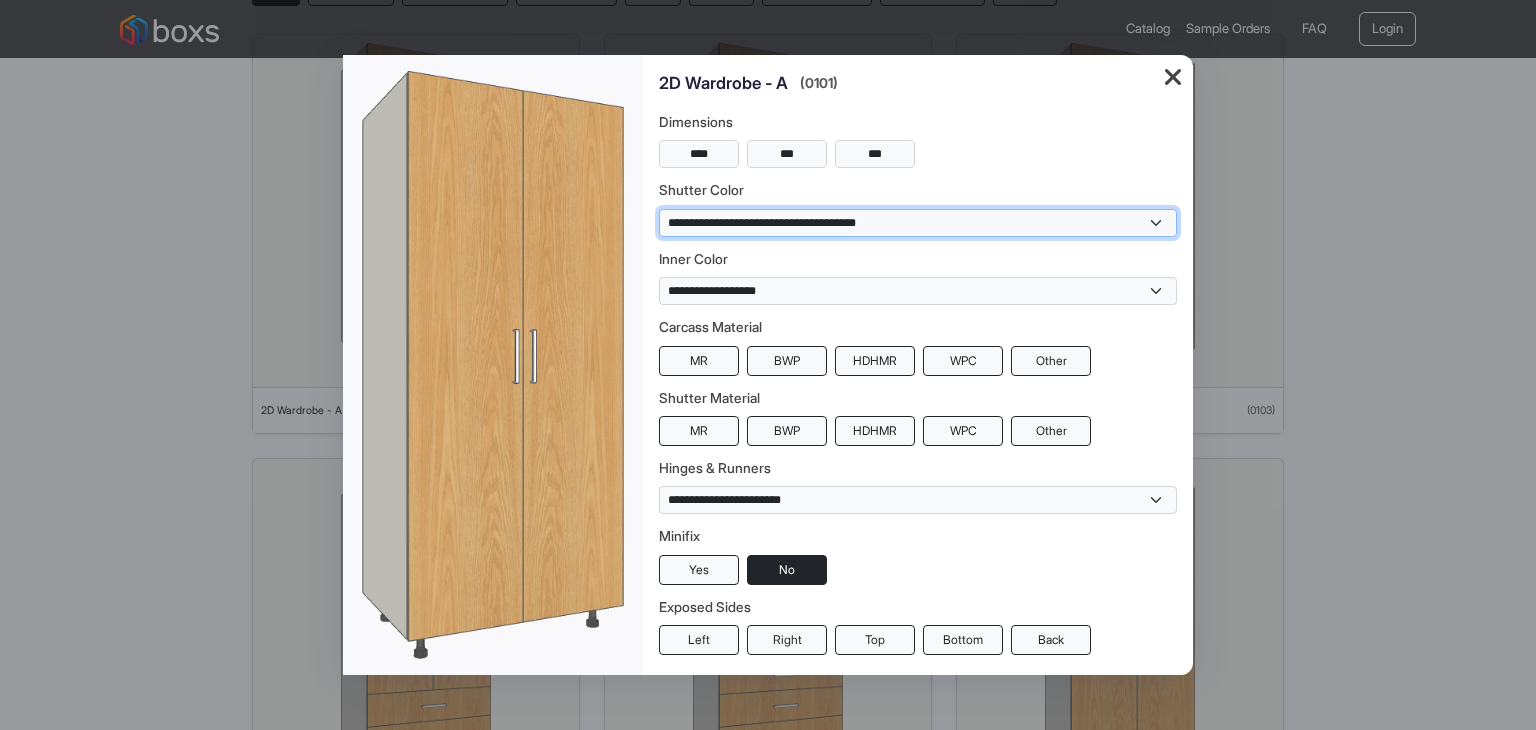 click on "**********" at bounding box center [918, 223] 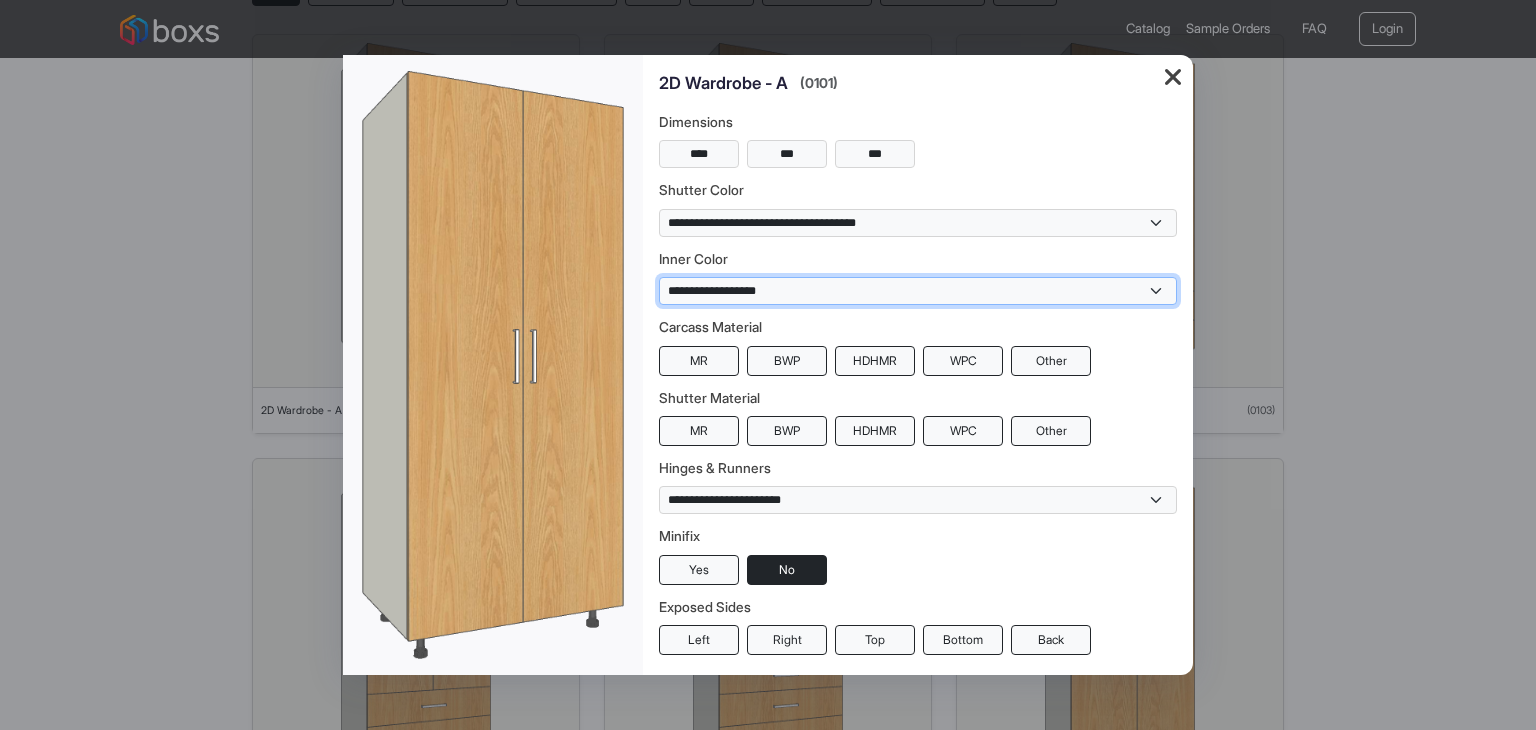 click on "**********" at bounding box center (918, 291) 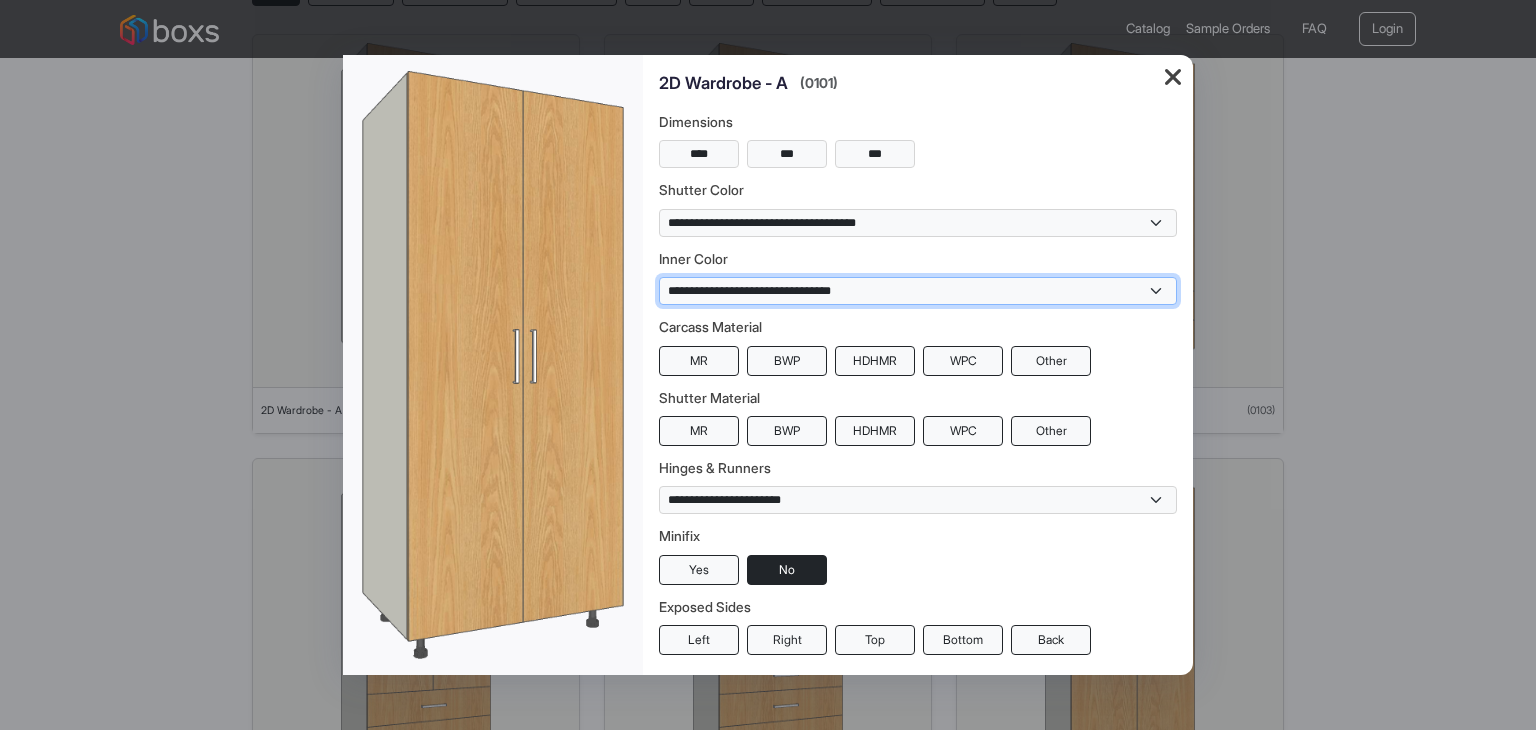 click on "**********" at bounding box center [918, 291] 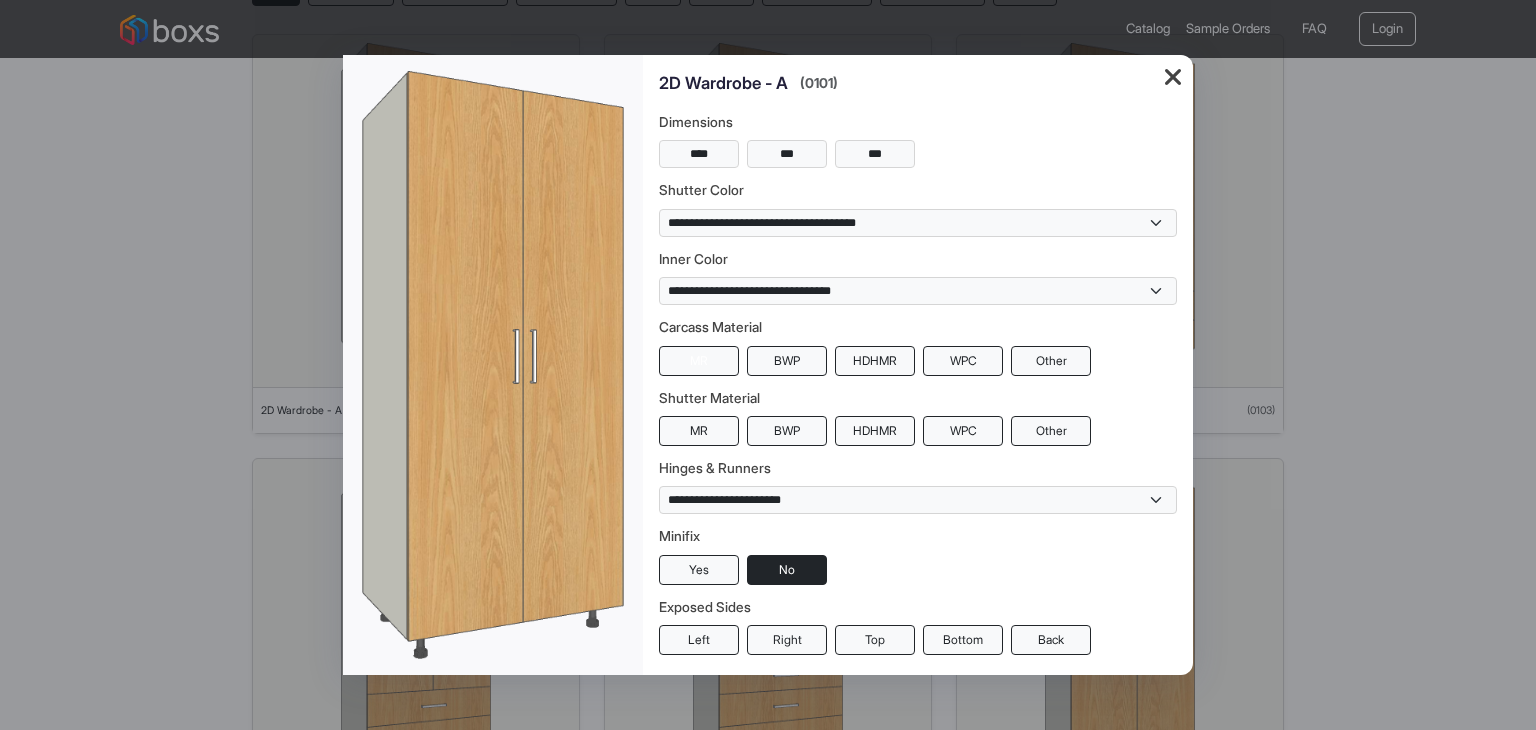 click on "MR" at bounding box center (699, 361) 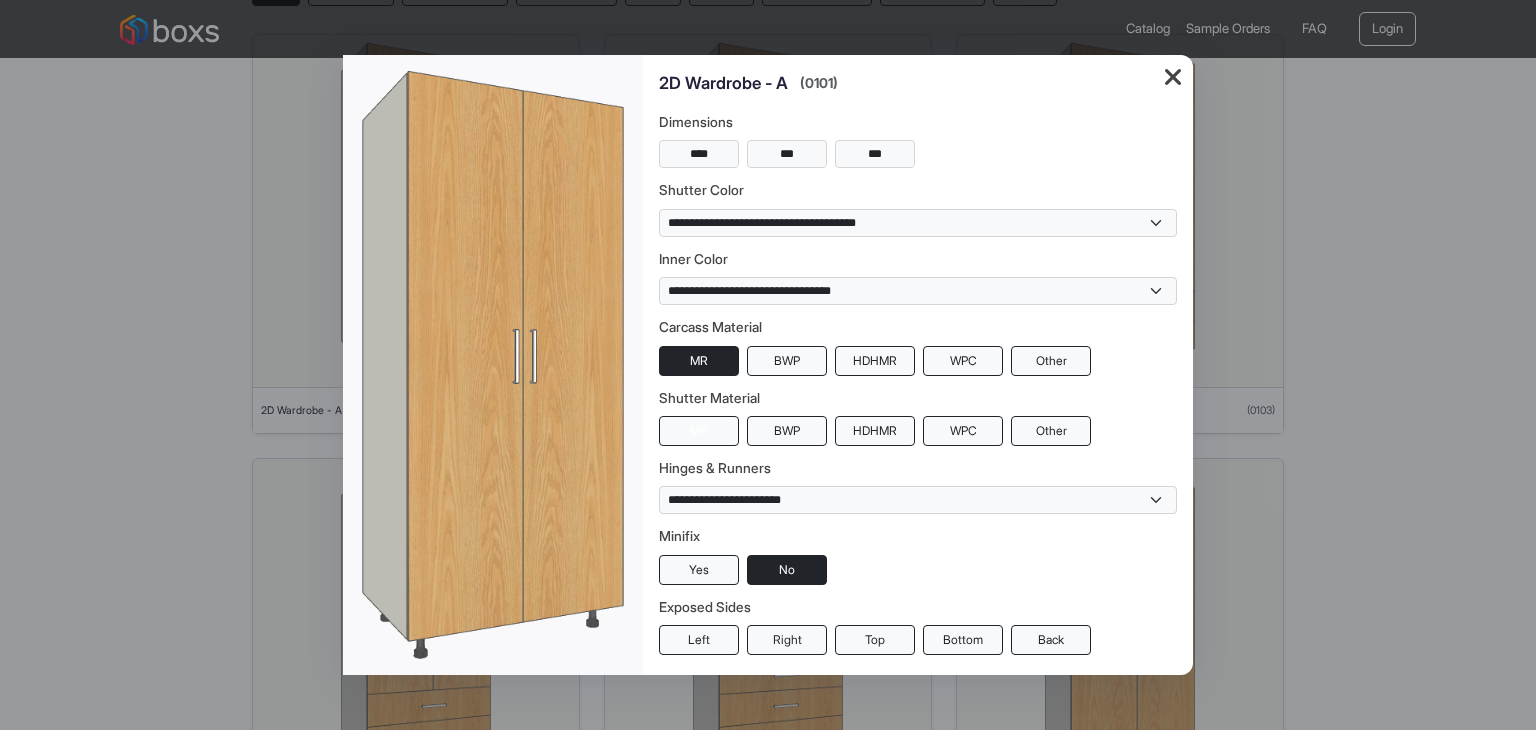 click on "MR" at bounding box center [699, 431] 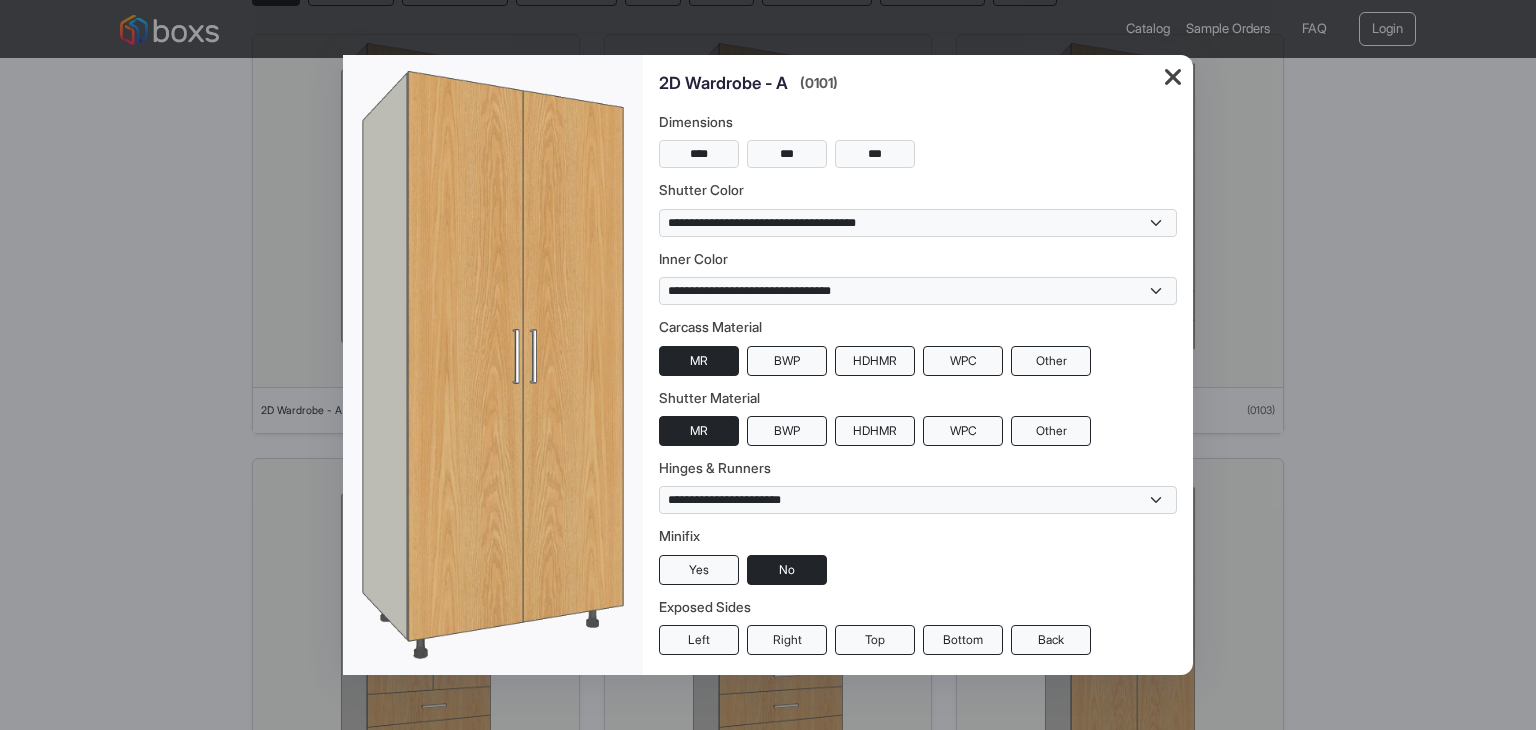 click on "**********" at bounding box center [918, 486] 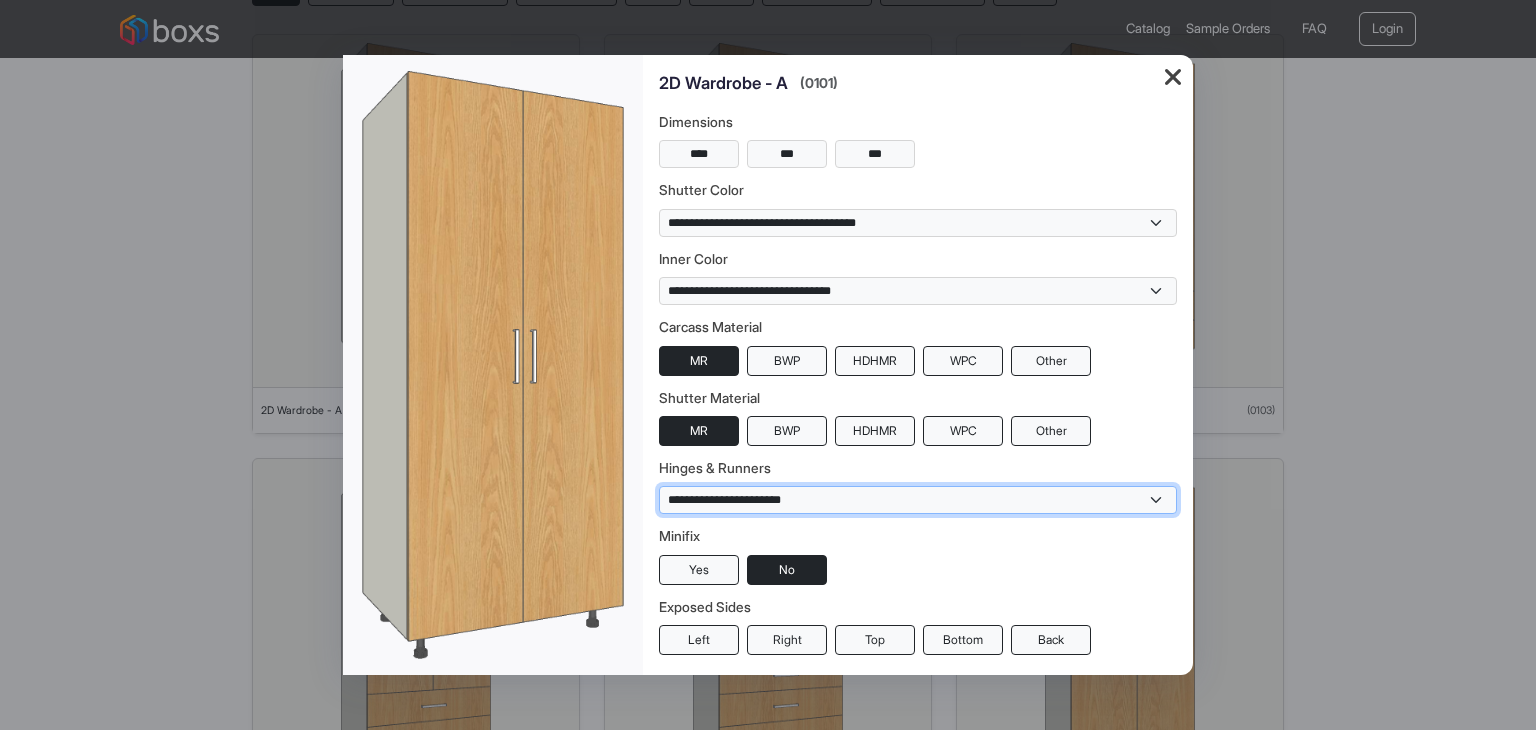 click on "**********" at bounding box center (918, 500) 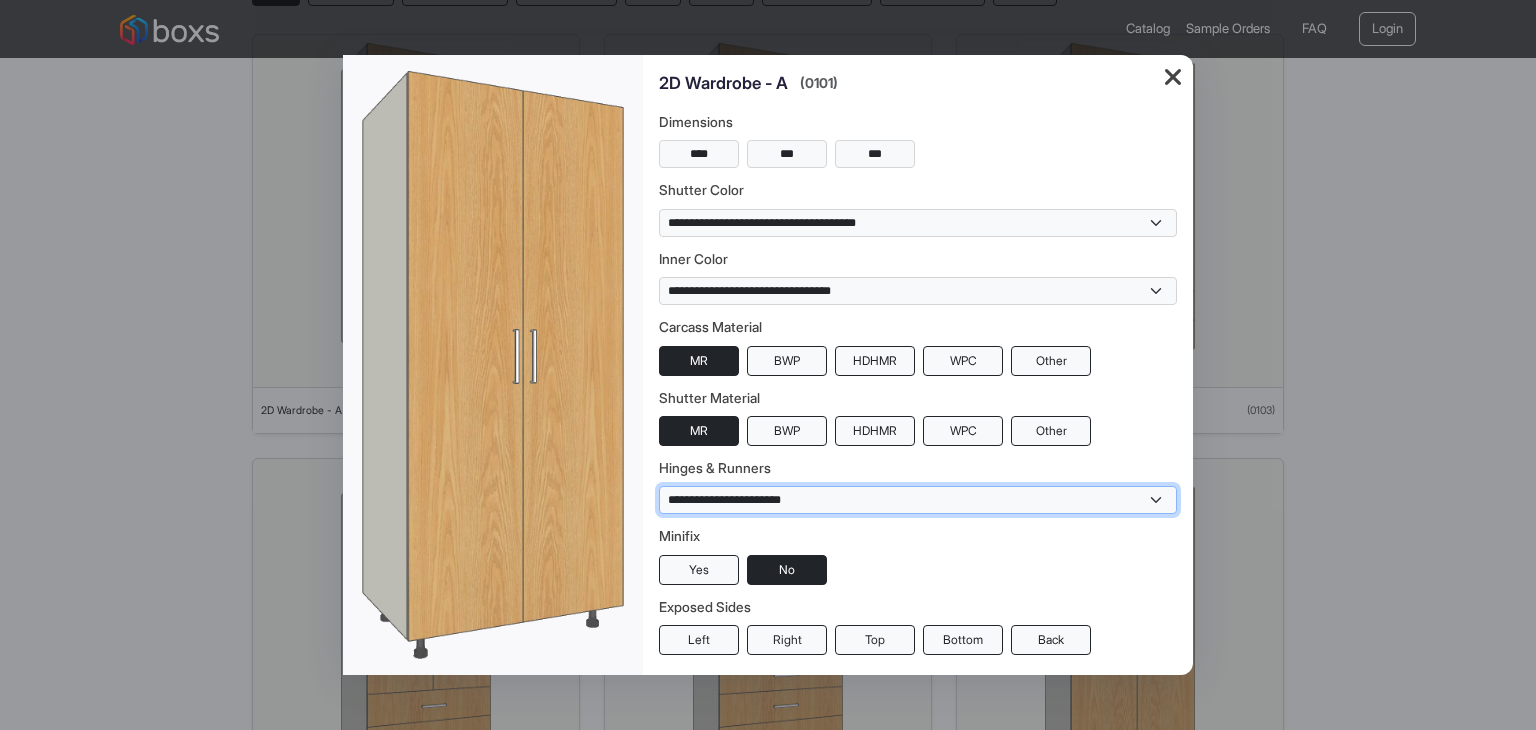 select on "**********" 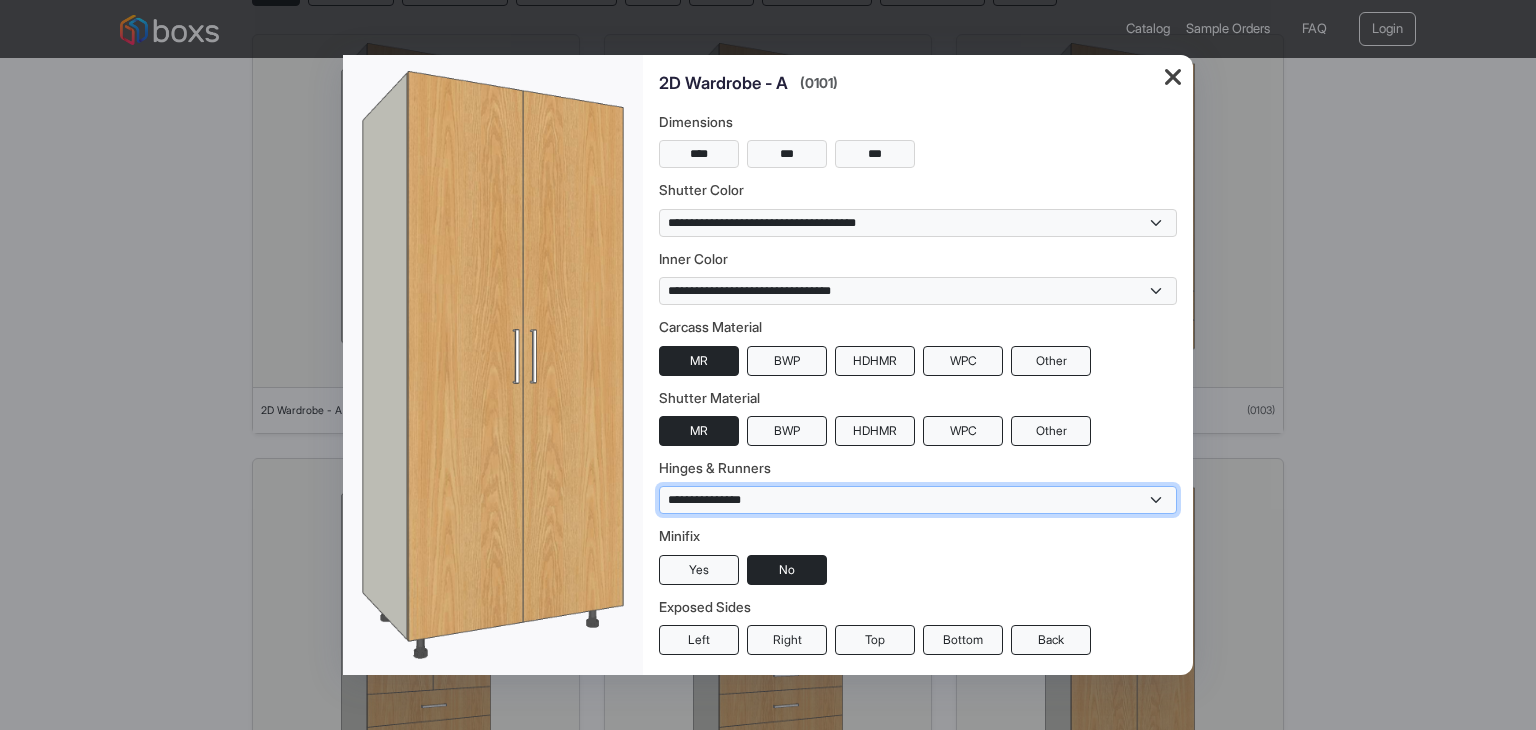 click on "**********" at bounding box center (918, 500) 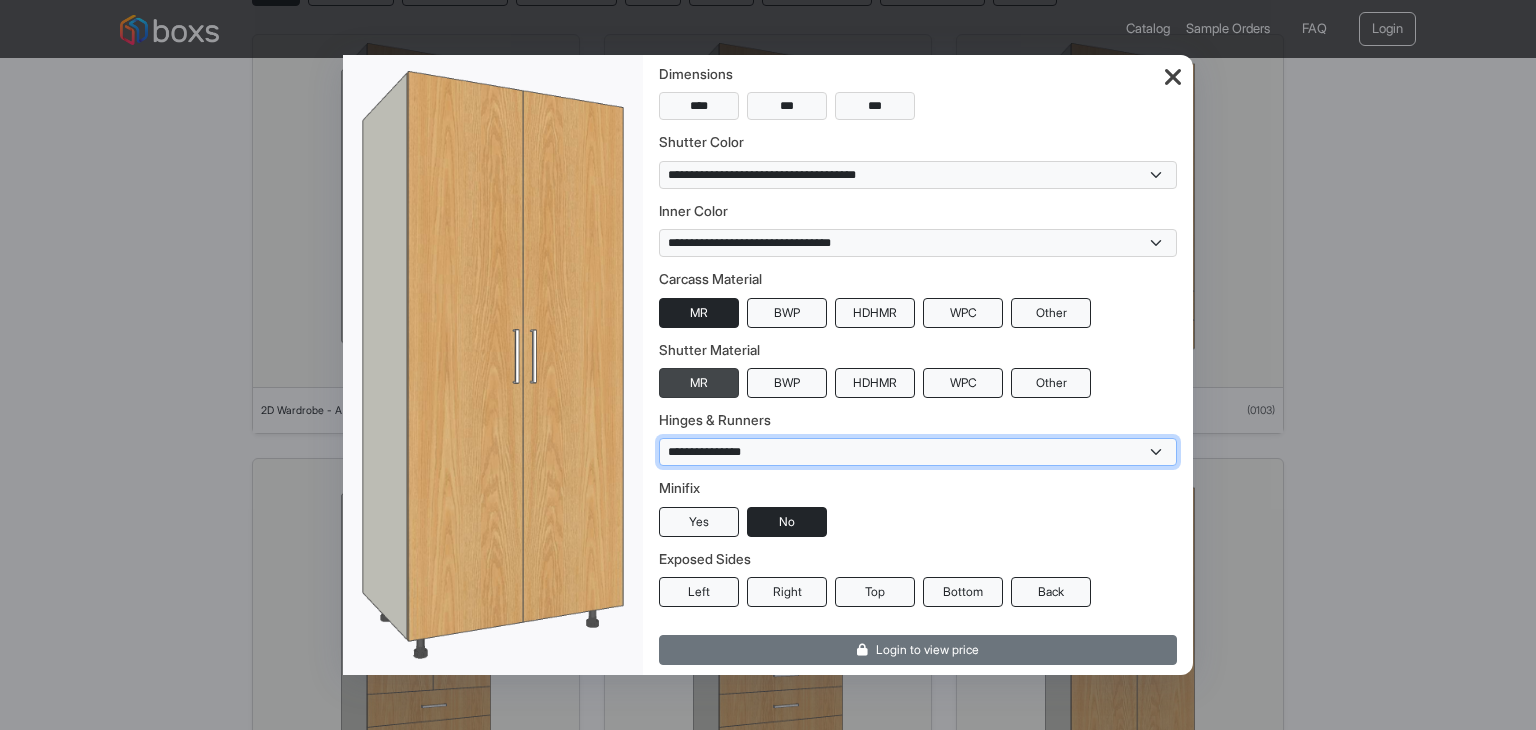 scroll, scrollTop: 50, scrollLeft: 0, axis: vertical 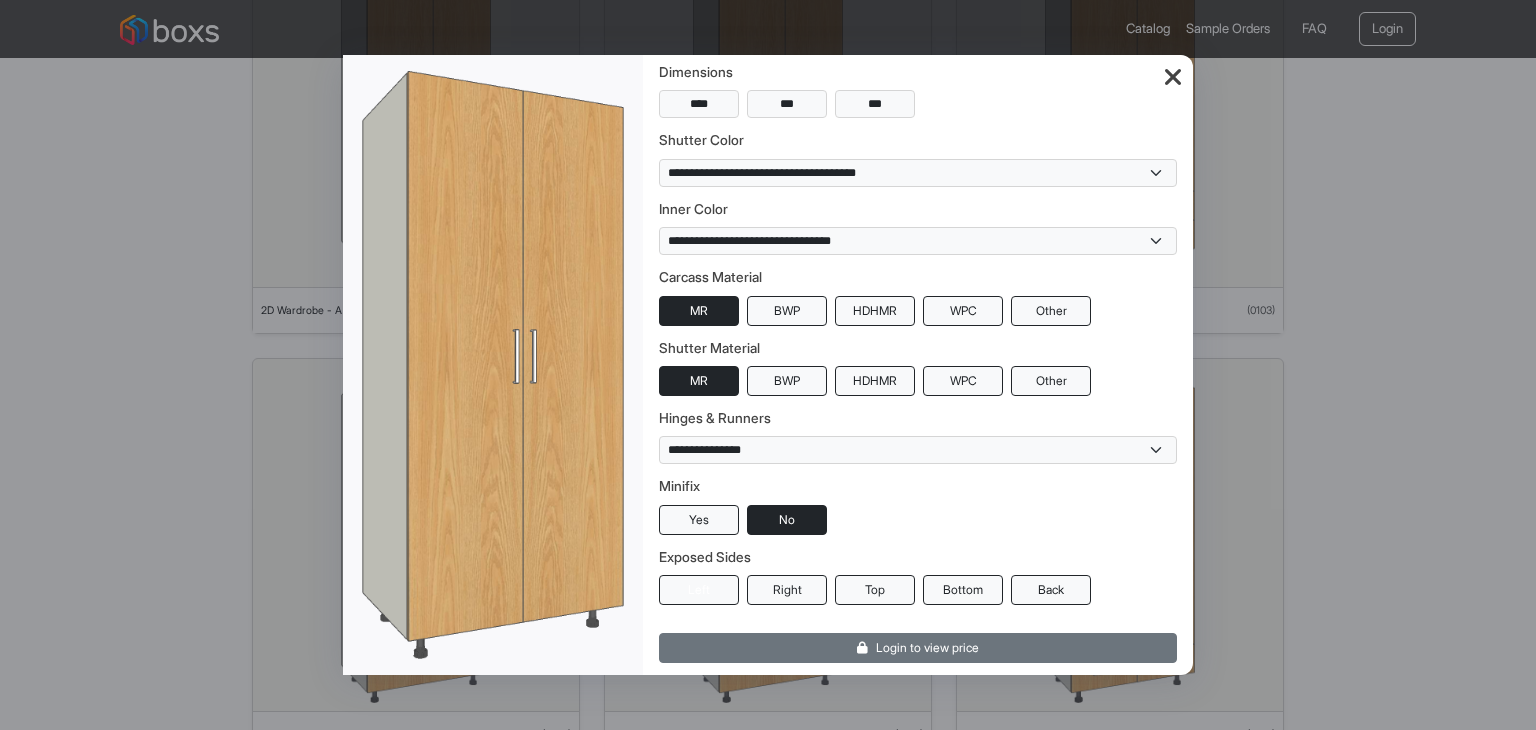 click on "Left" at bounding box center [699, 590] 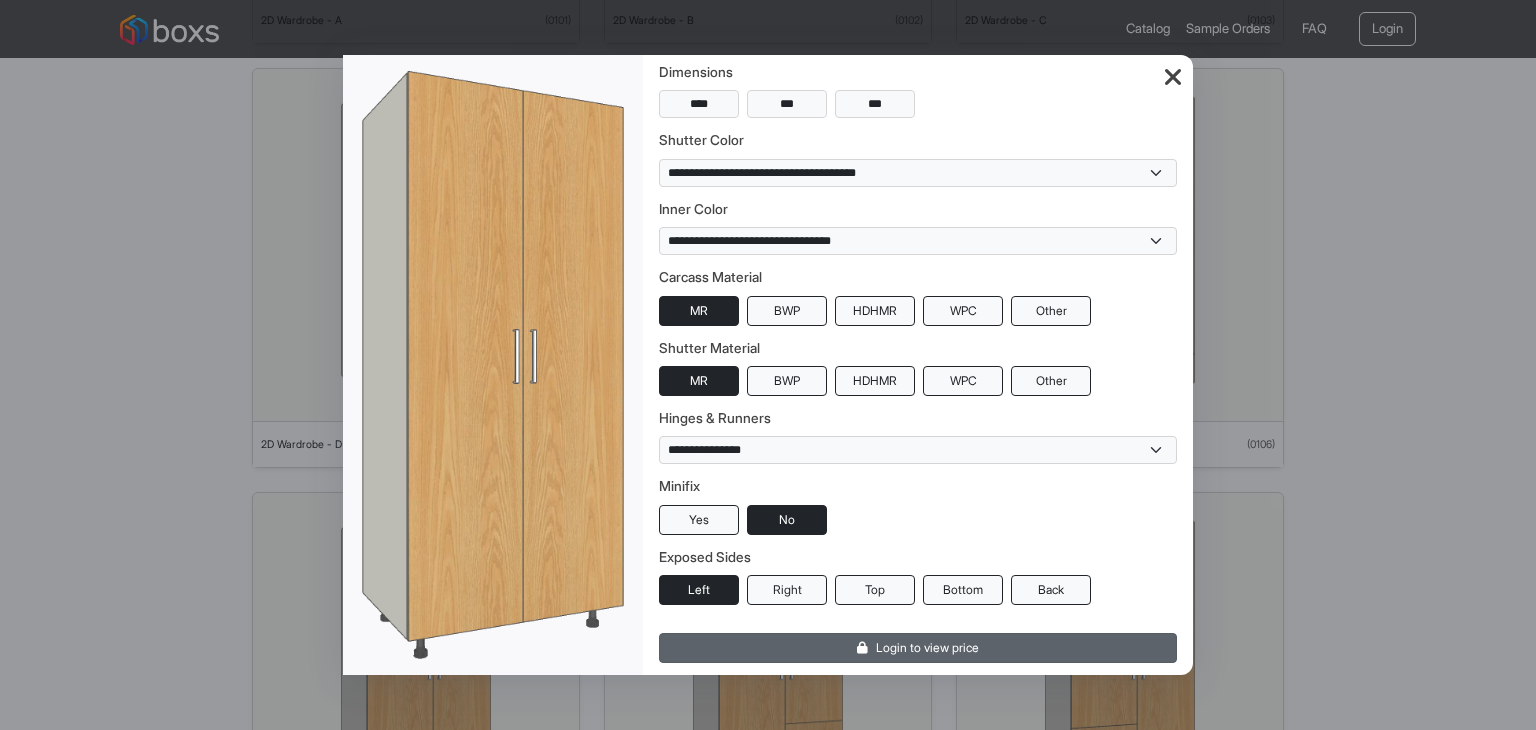scroll, scrollTop: 600, scrollLeft: 0, axis: vertical 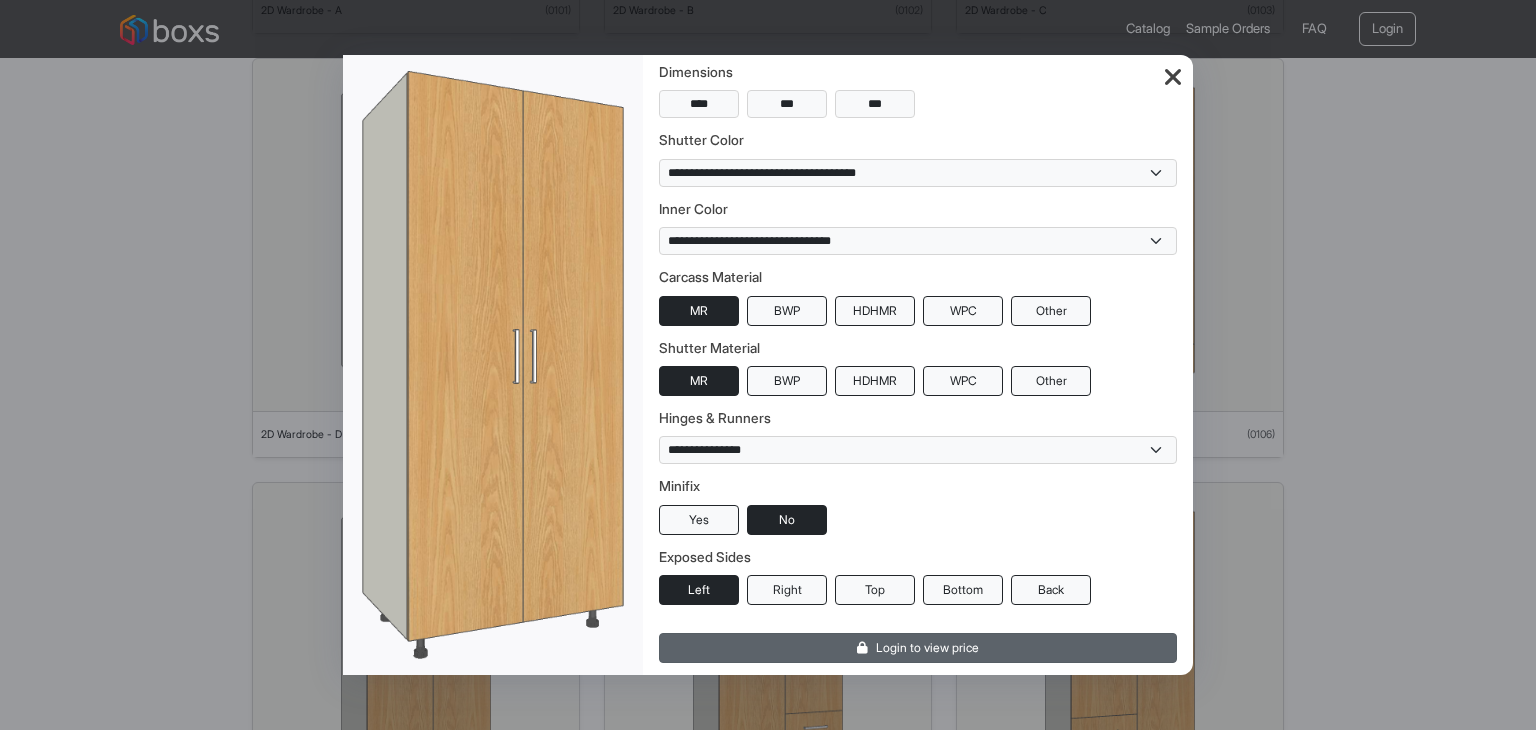 click on "Login to view price" at bounding box center [918, 648] 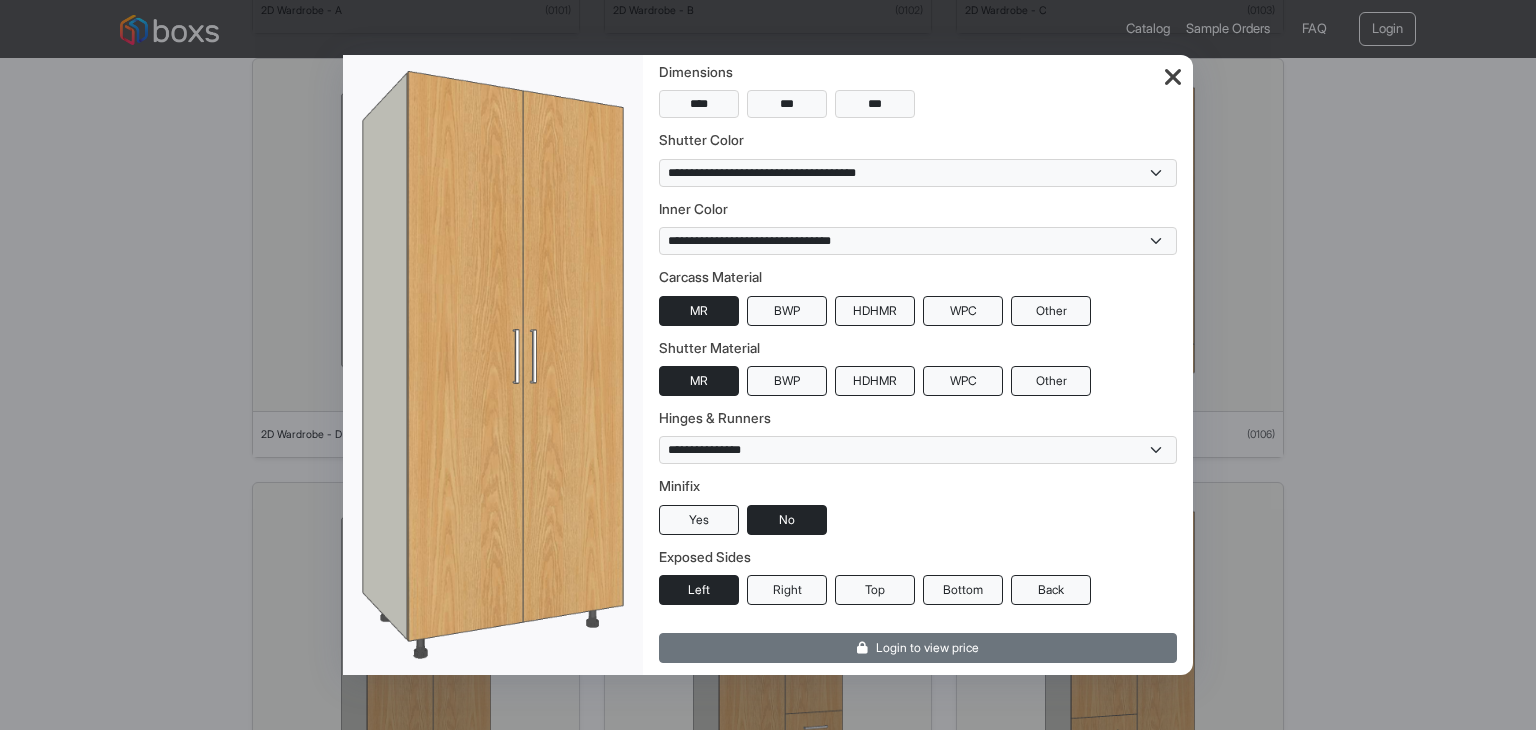 click at bounding box center (1173, 78) 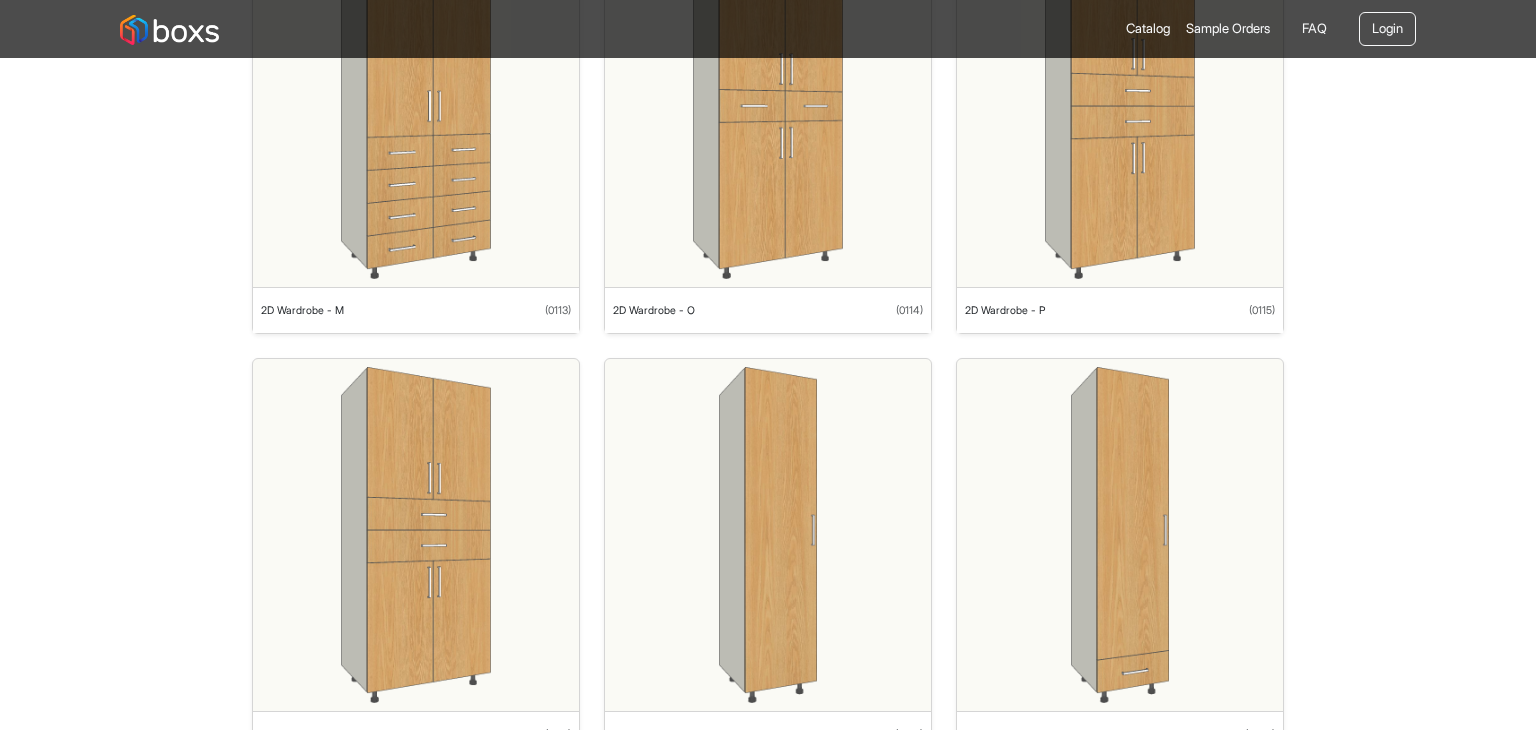 scroll, scrollTop: 2000, scrollLeft: 0, axis: vertical 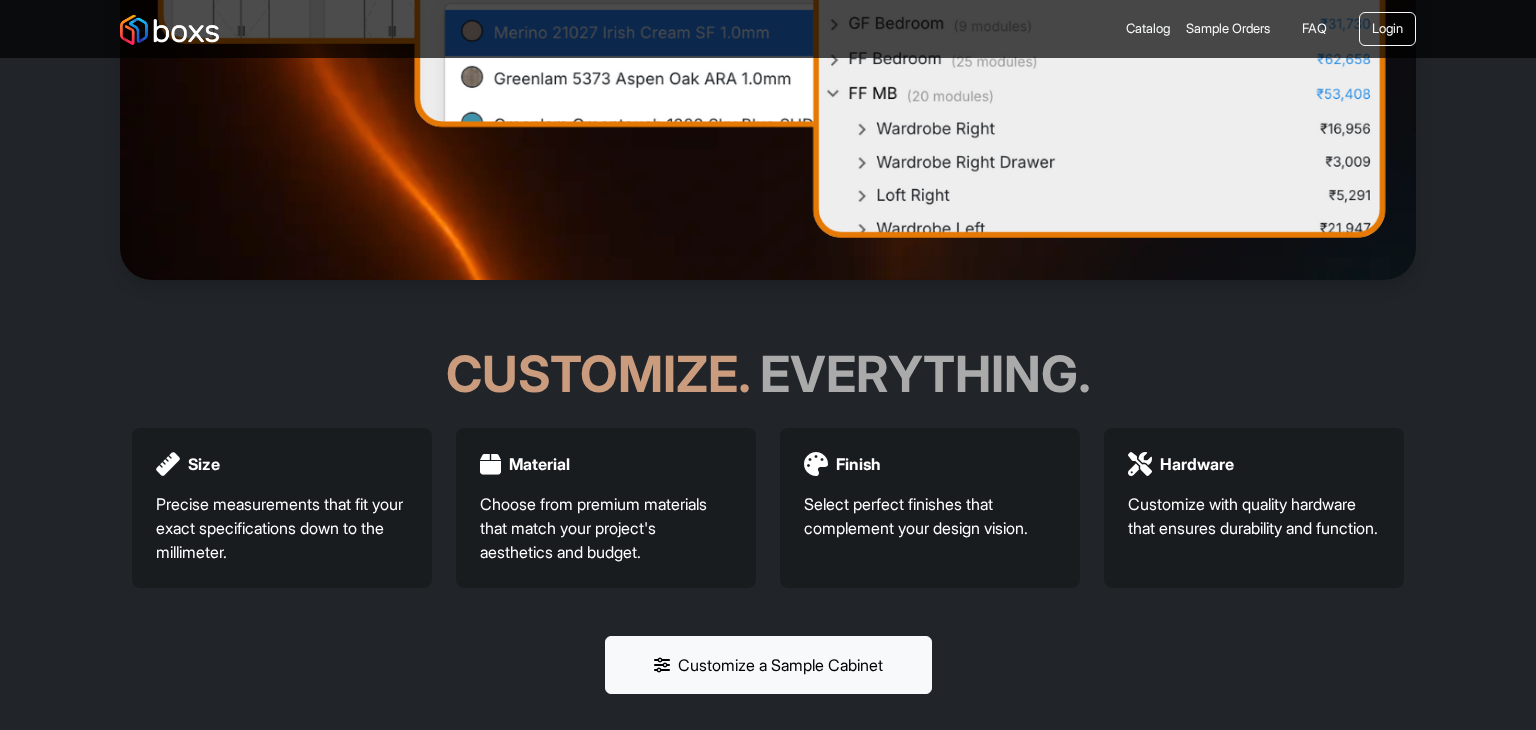click on "Precise measurements that fit your exact specifications down to the millimeter." at bounding box center [282, 528] 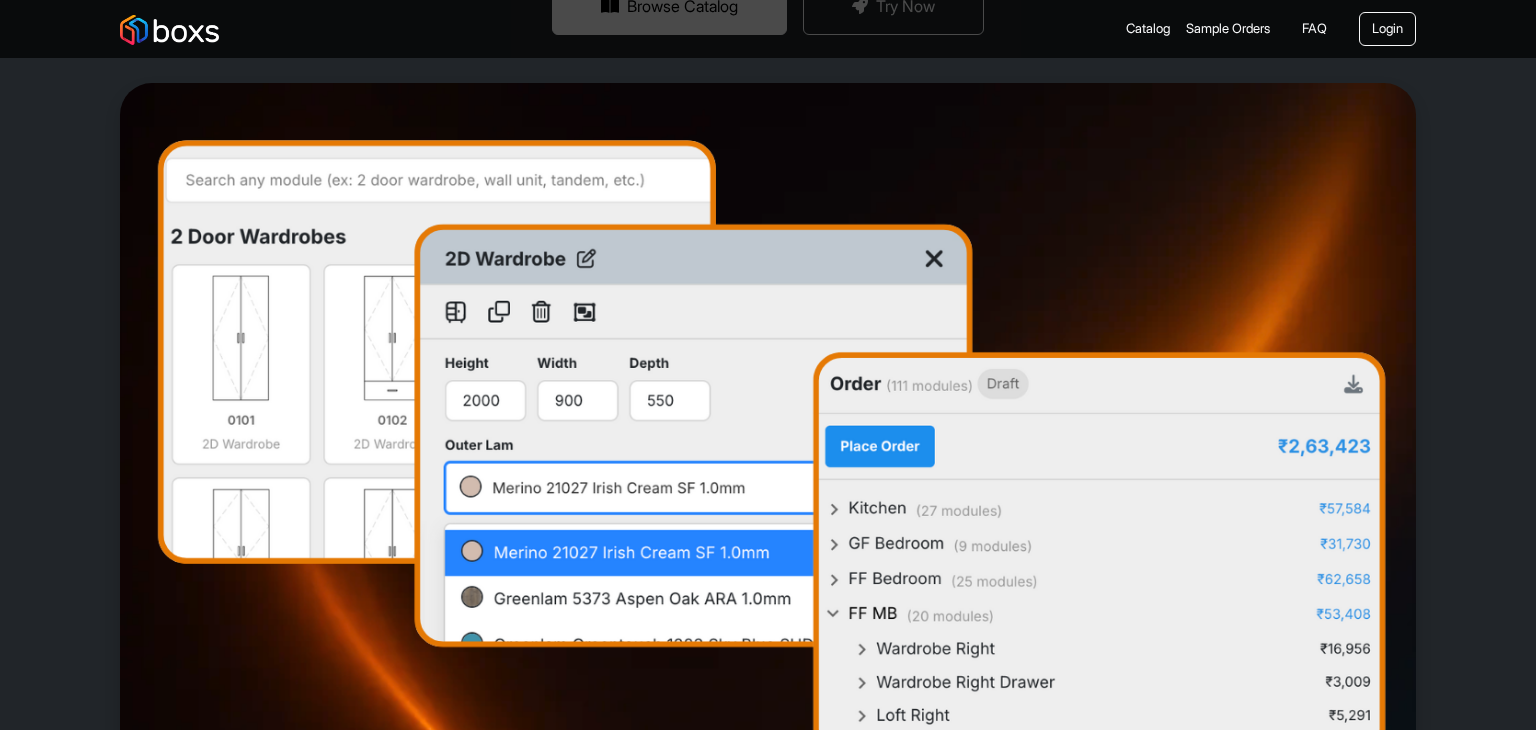 scroll, scrollTop: 0, scrollLeft: 0, axis: both 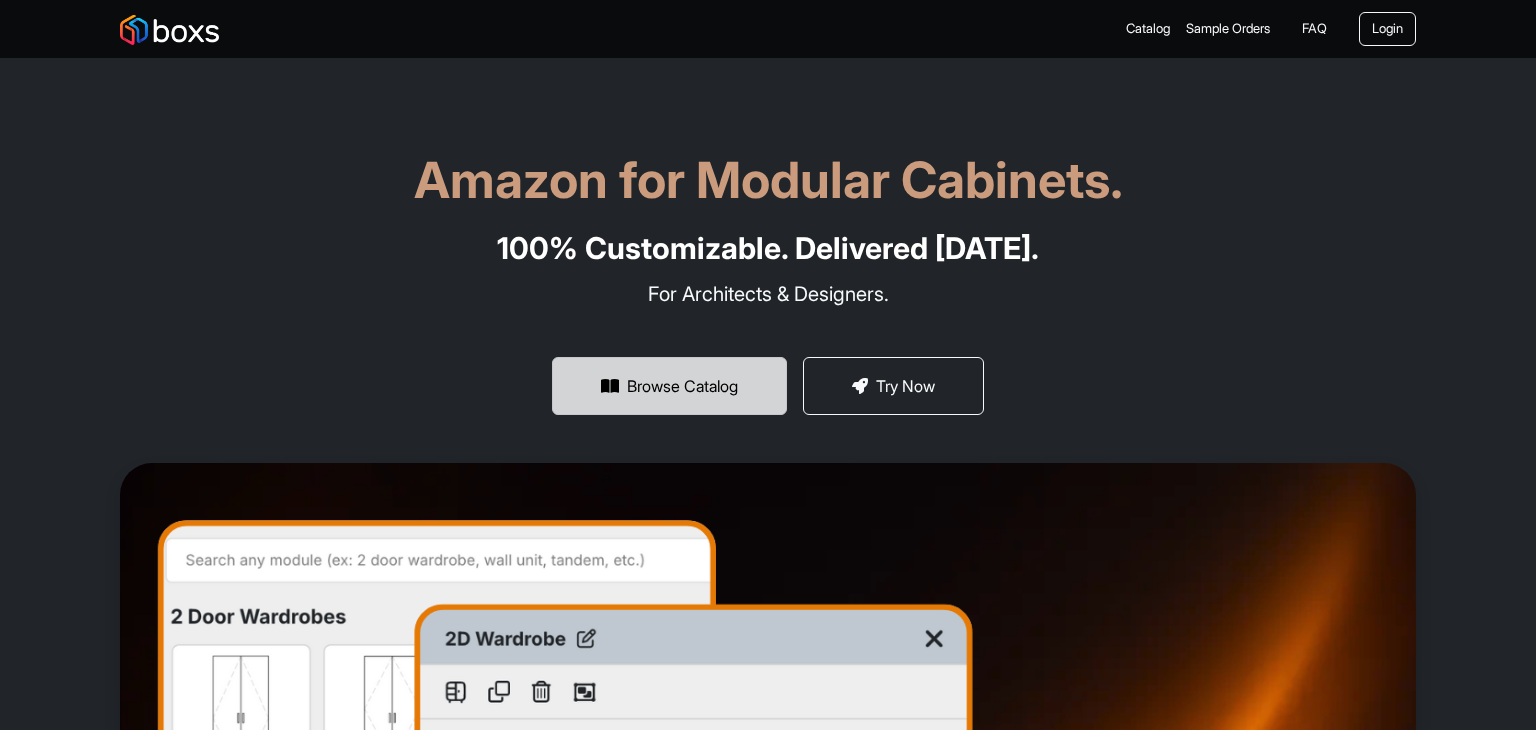 click on "Browse Catalog" at bounding box center [669, 386] 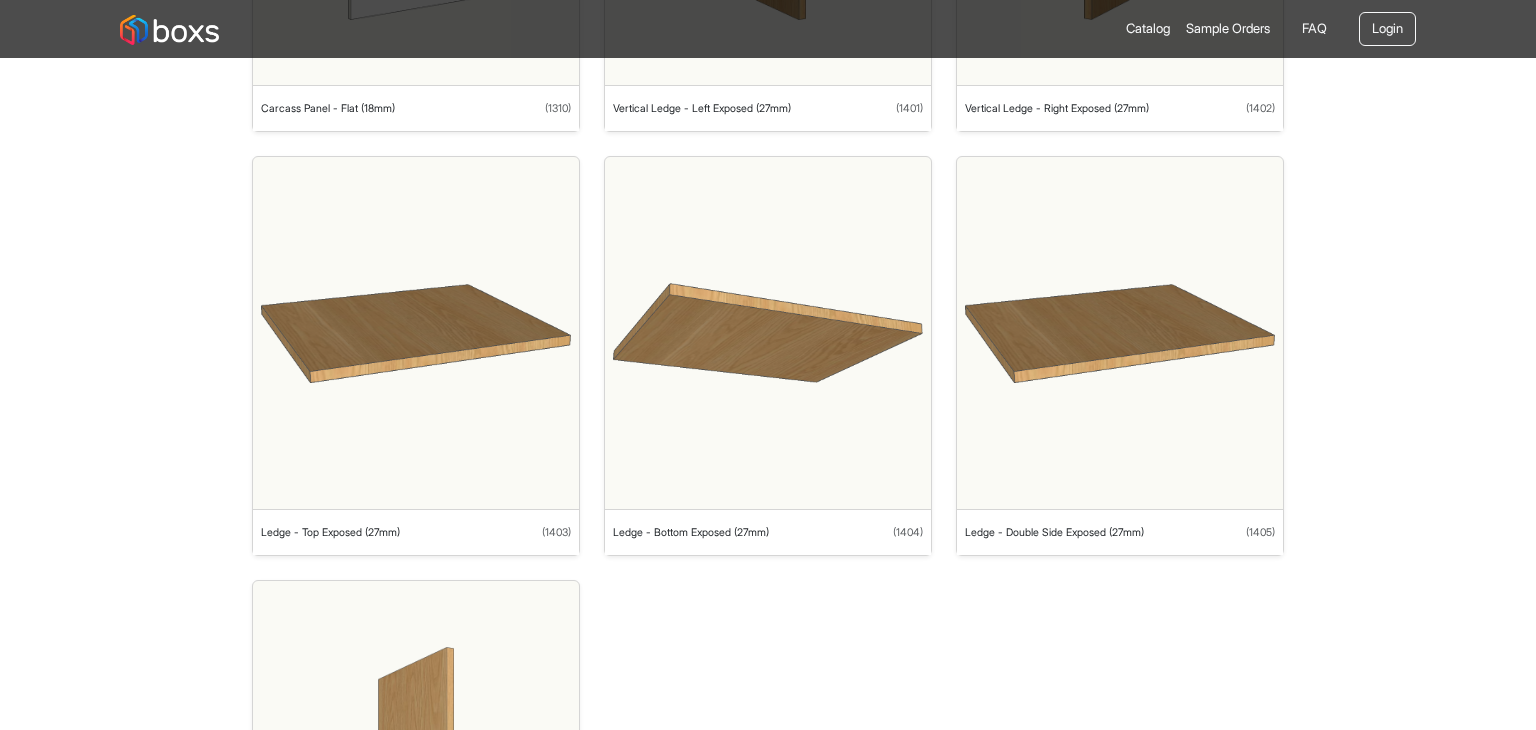 scroll, scrollTop: 12200, scrollLeft: 0, axis: vertical 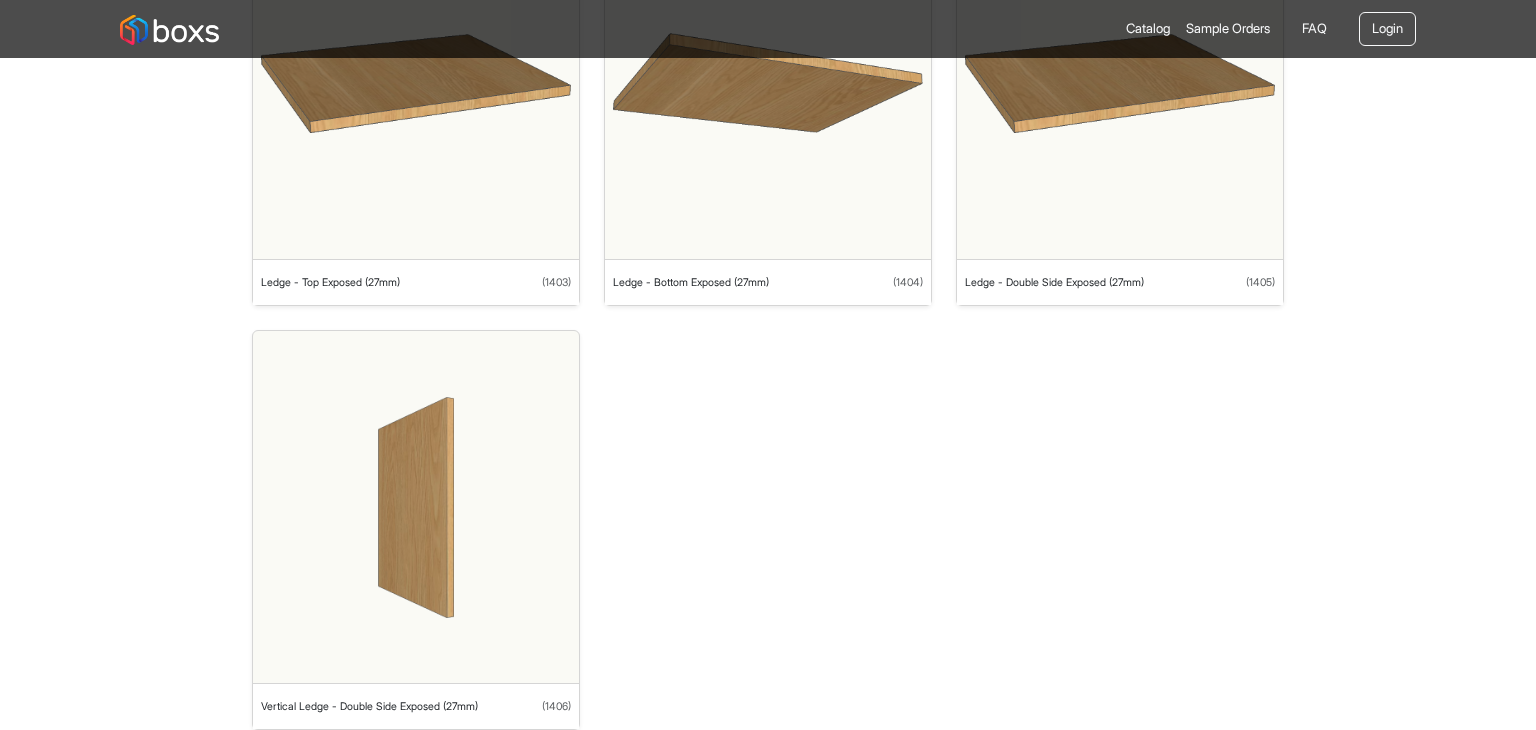 click at bounding box center [416, 507] 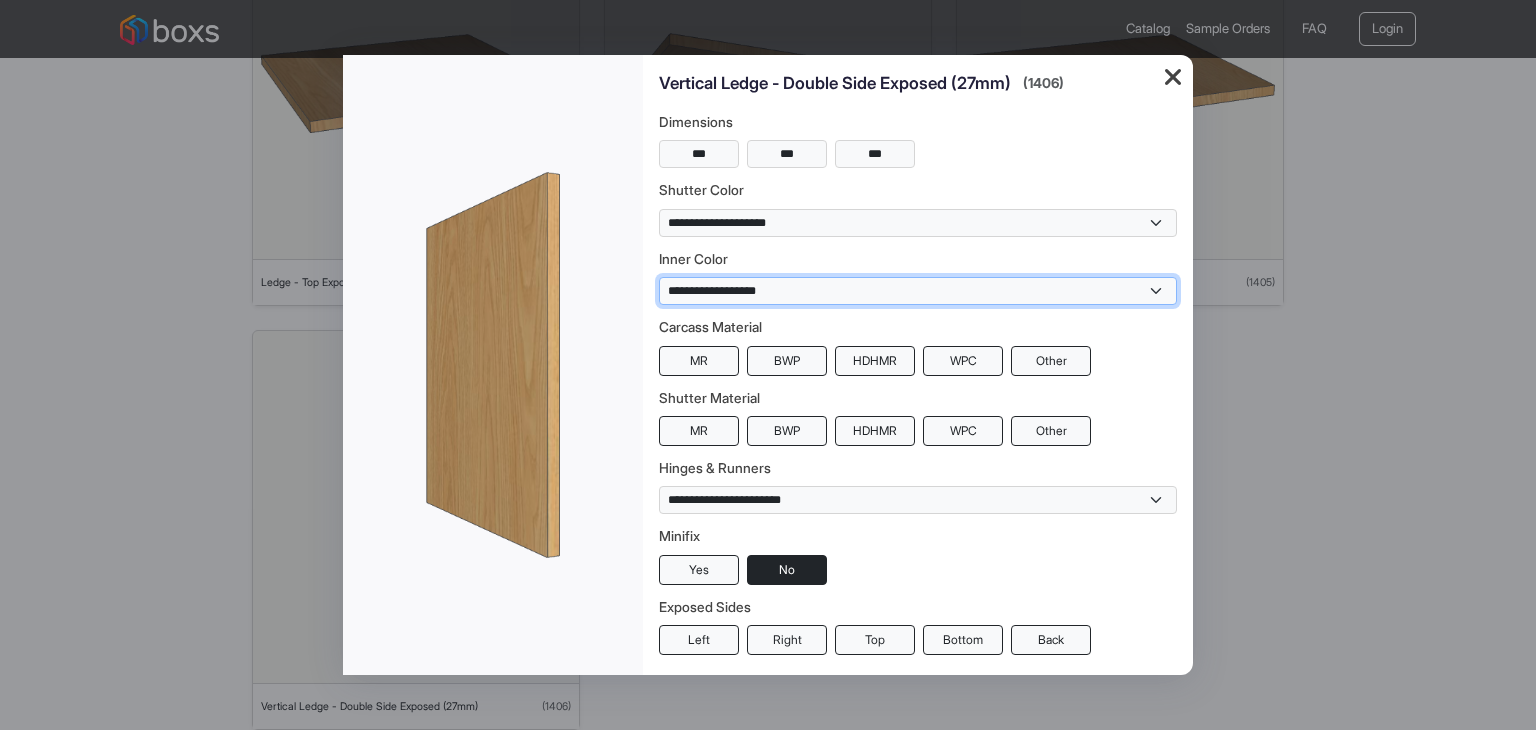click on "**********" at bounding box center [918, 291] 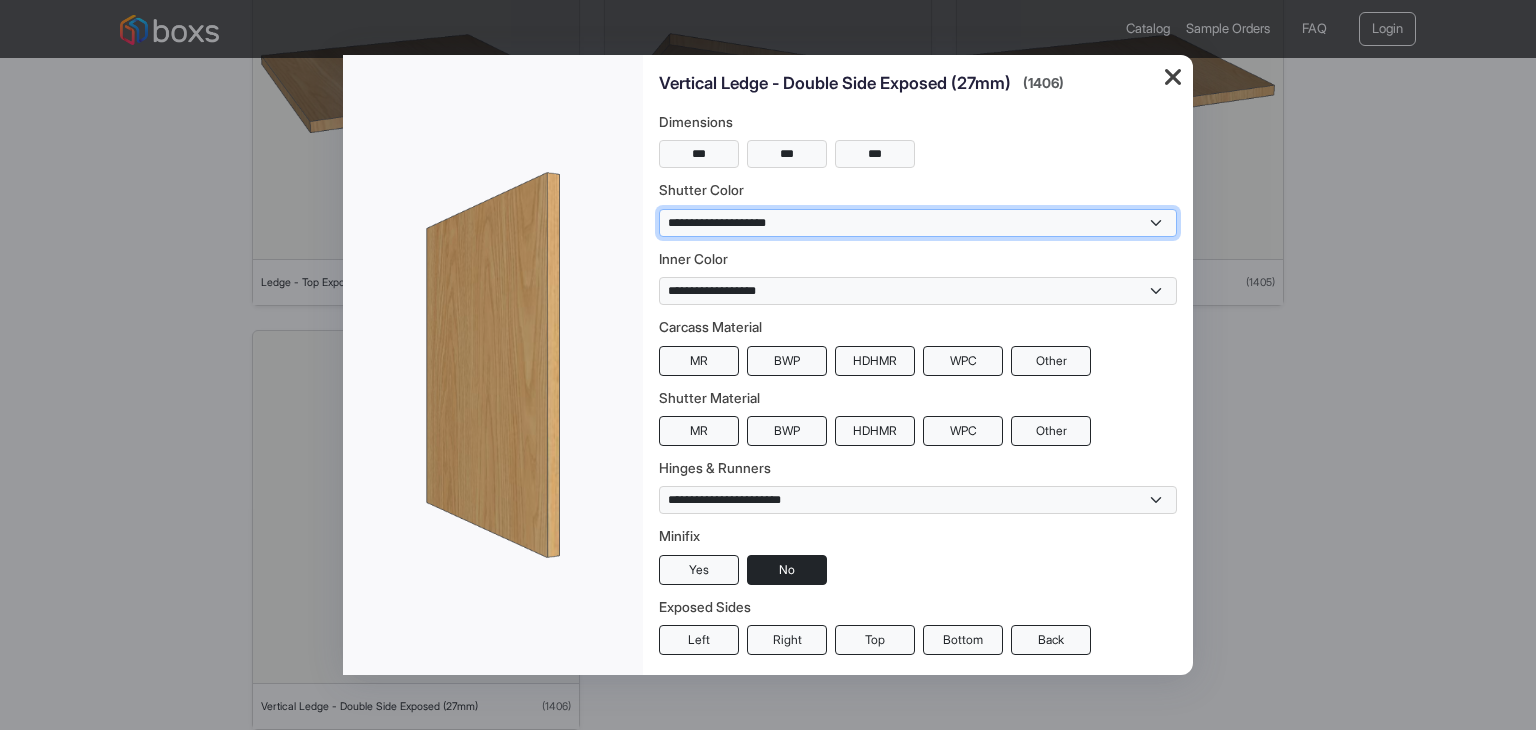 click on "**********" at bounding box center [918, 223] 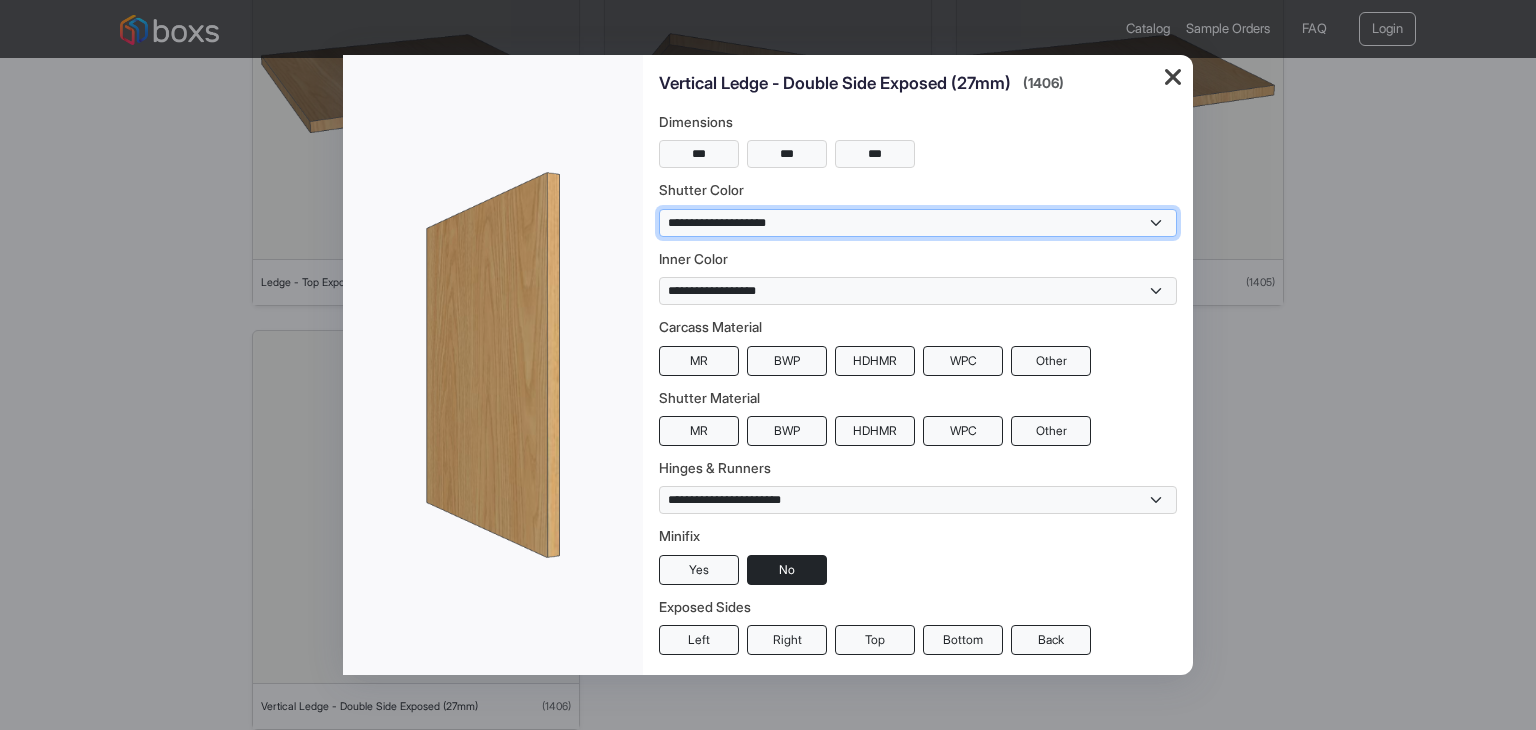 click on "**********" at bounding box center (918, 223) 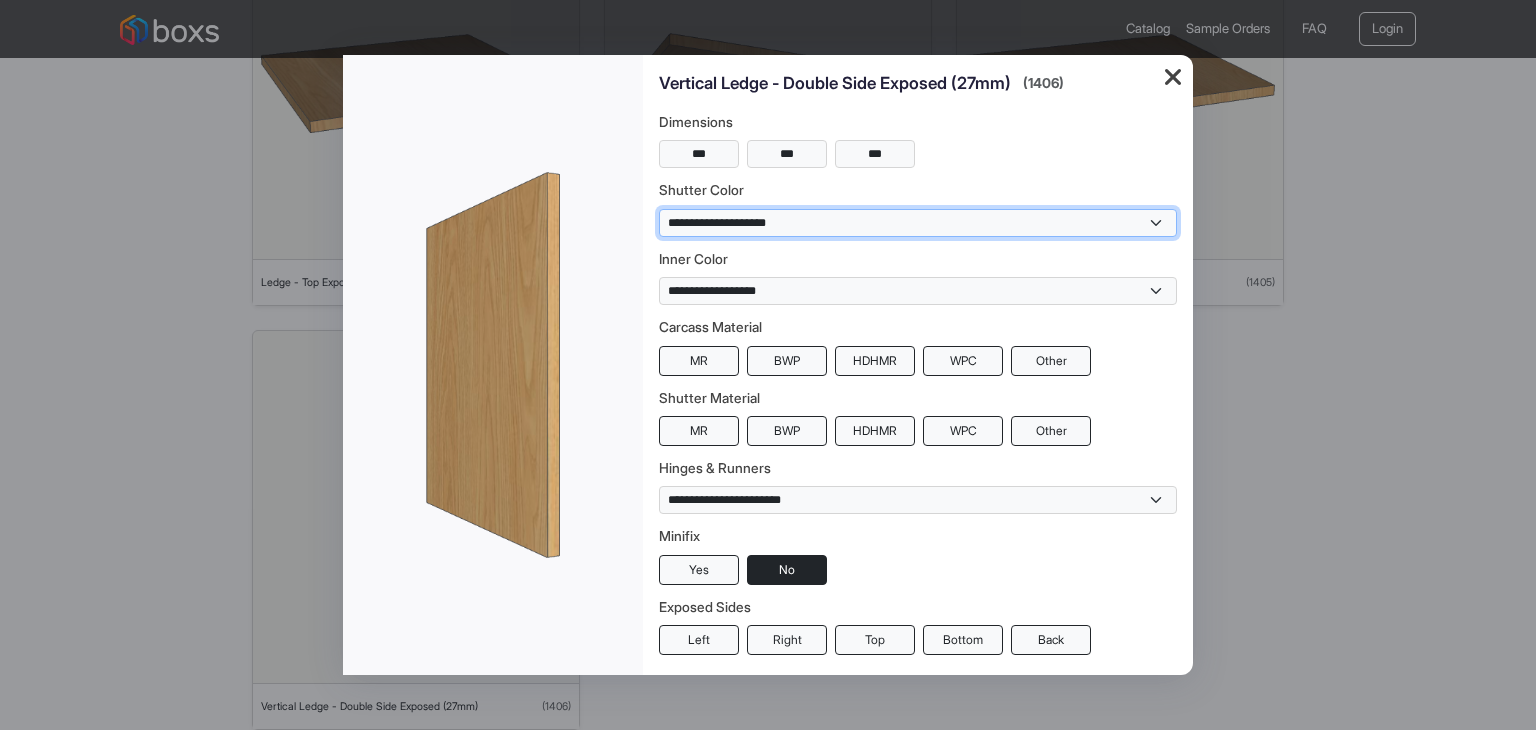click on "**********" at bounding box center (918, 223) 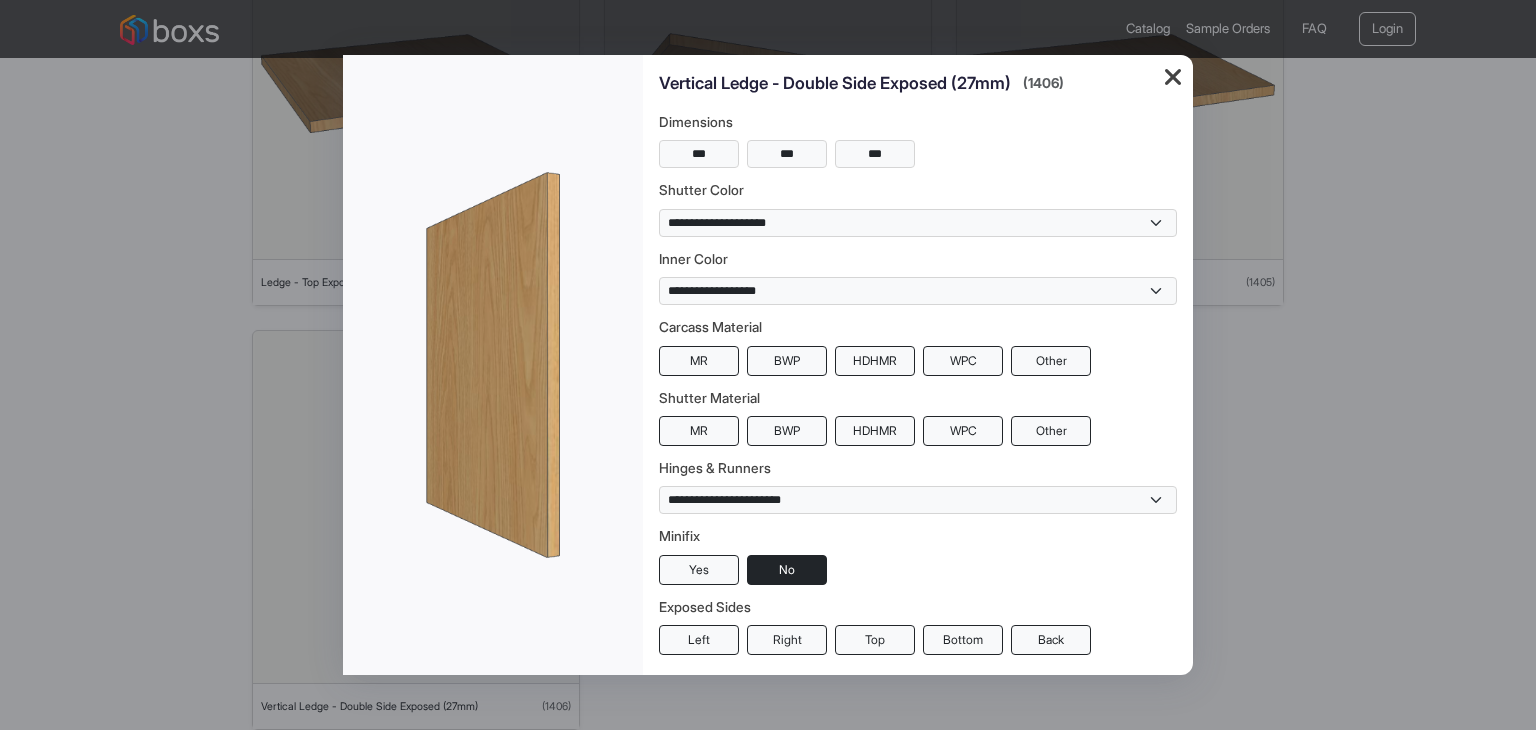 click at bounding box center (493, 365) 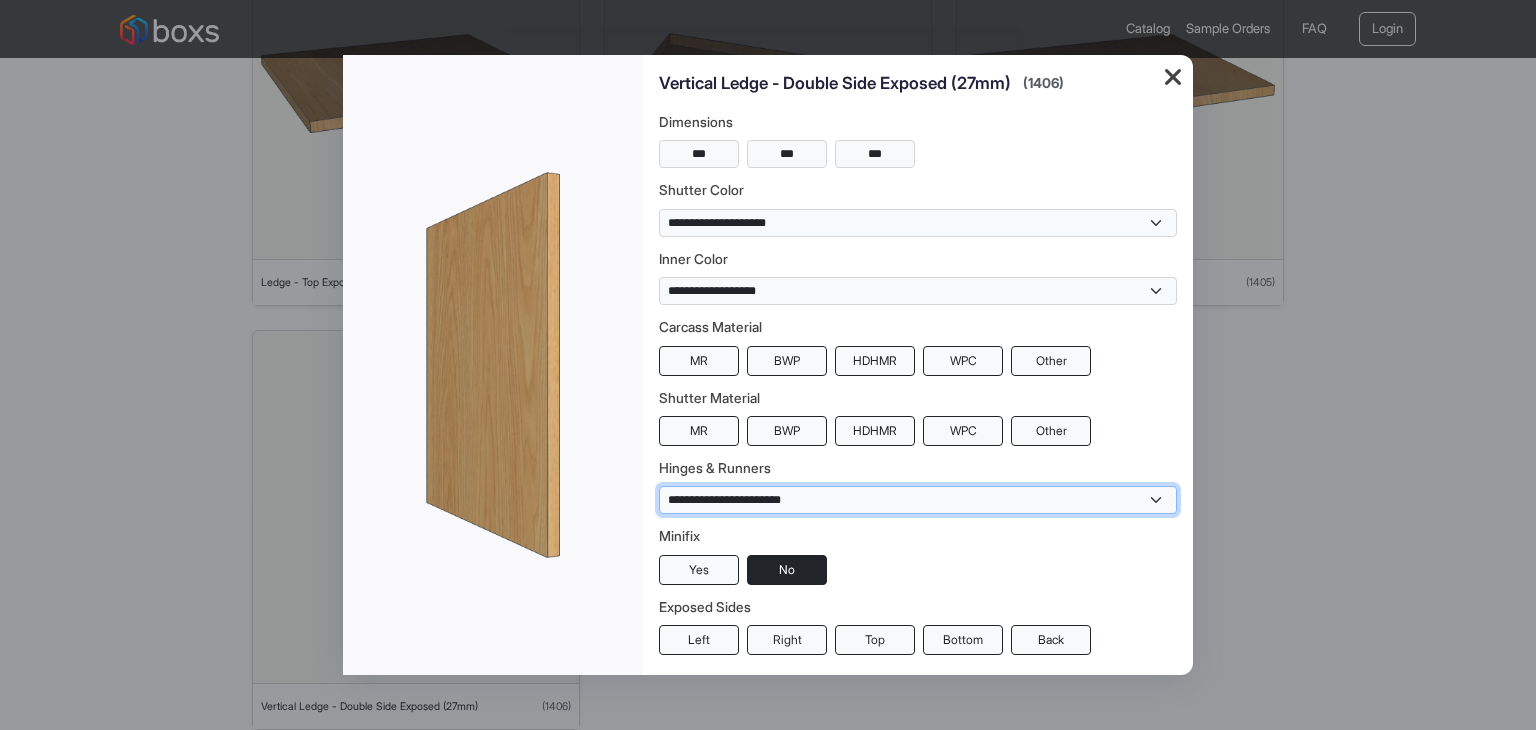 click on "**********" at bounding box center [918, 500] 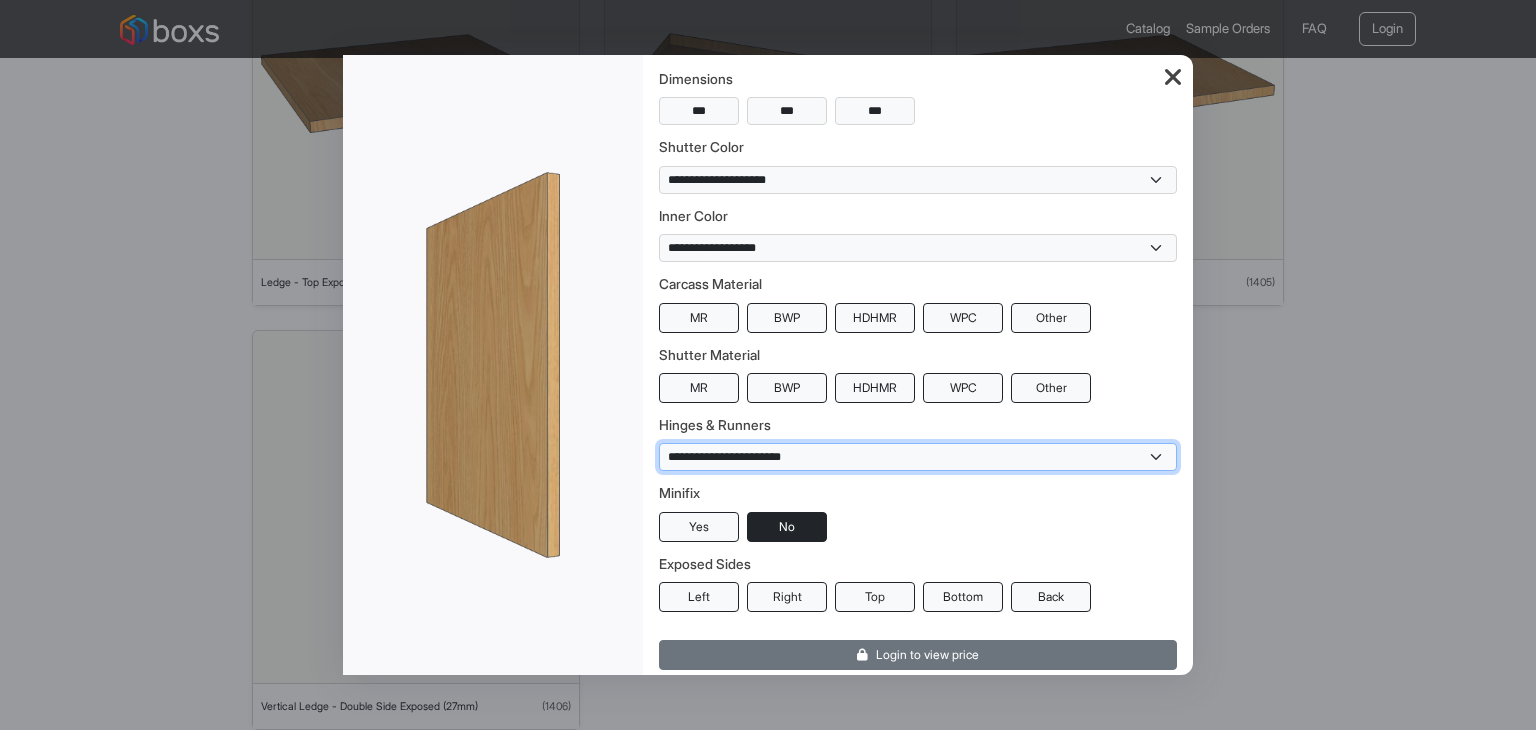 scroll, scrollTop: 50, scrollLeft: 0, axis: vertical 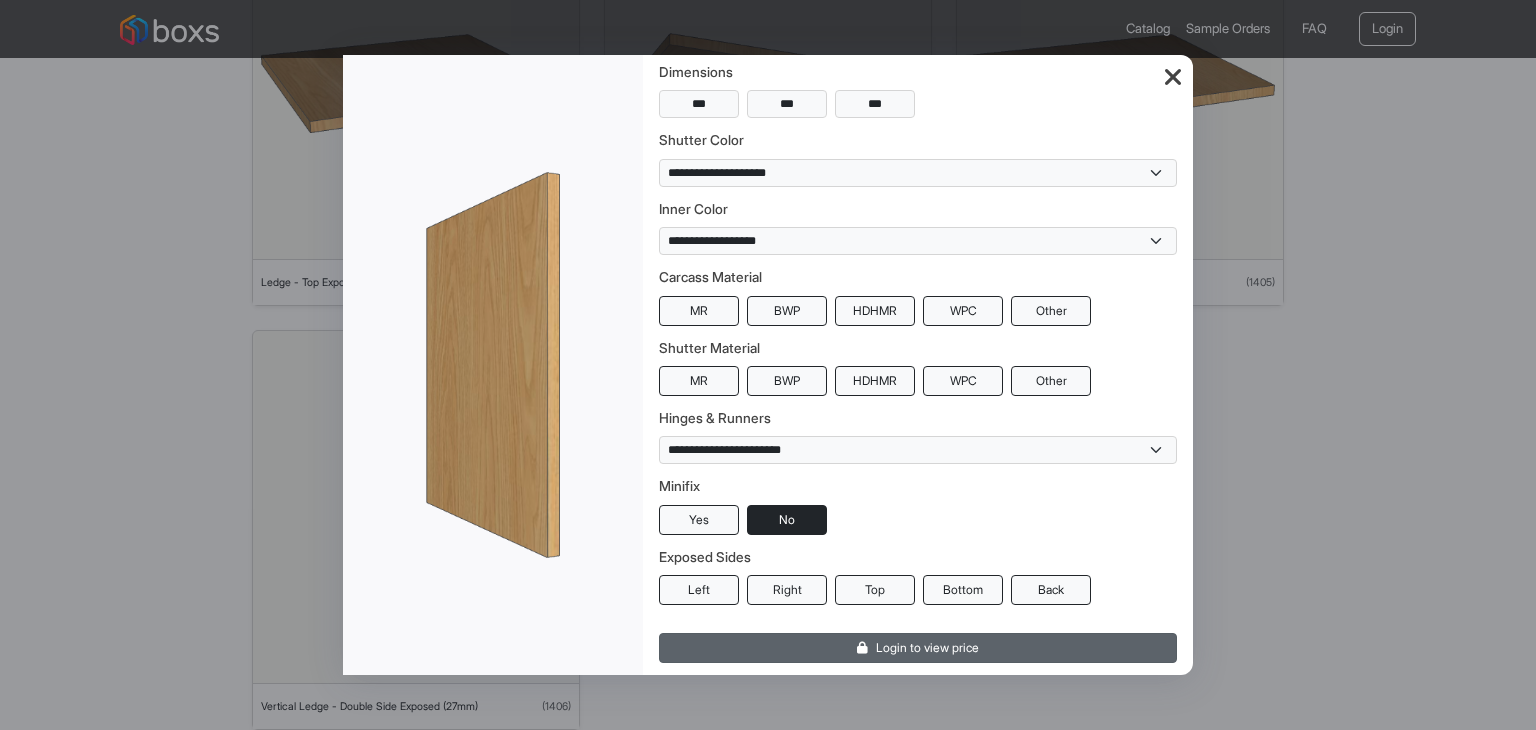 click on "Login to view price" at bounding box center [918, 648] 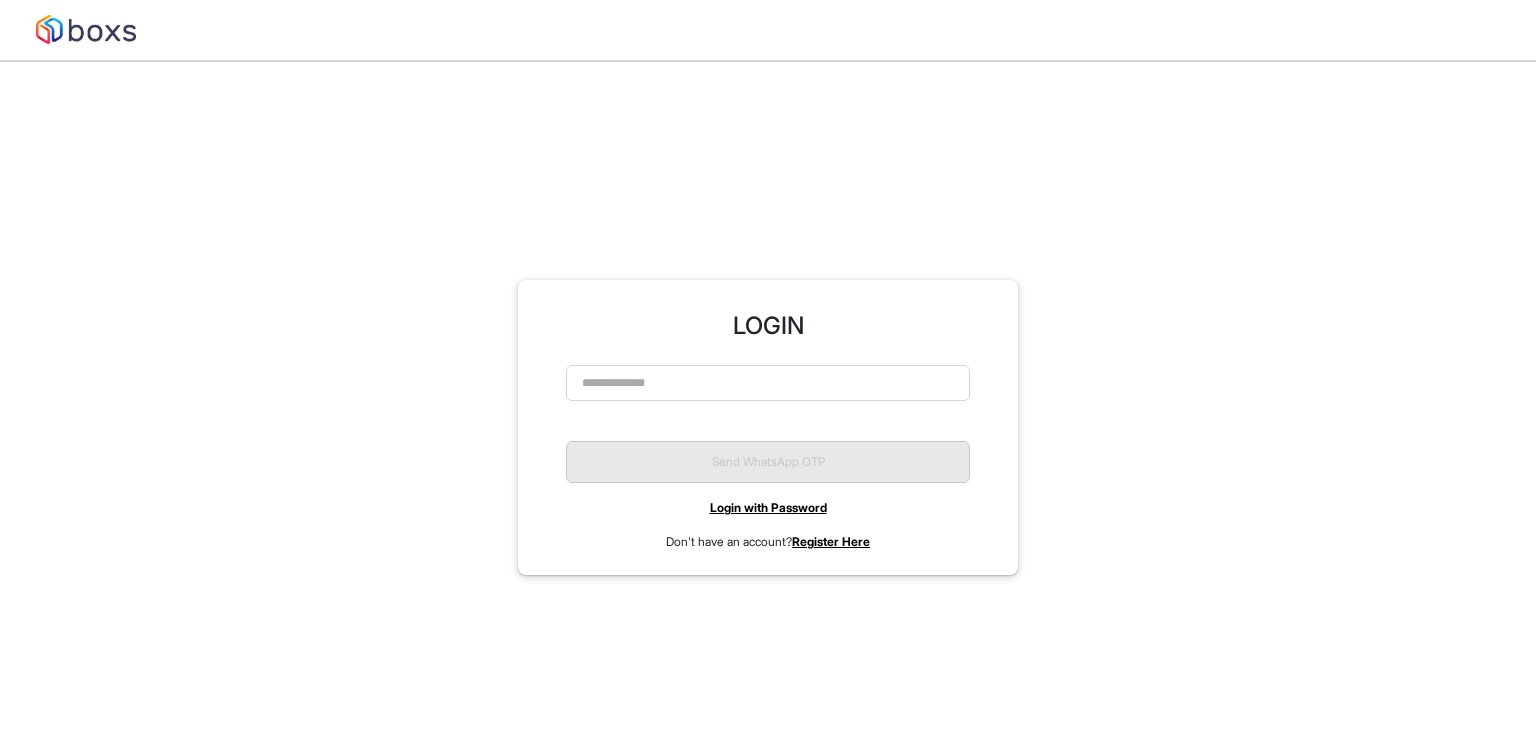 scroll, scrollTop: 0, scrollLeft: 0, axis: both 